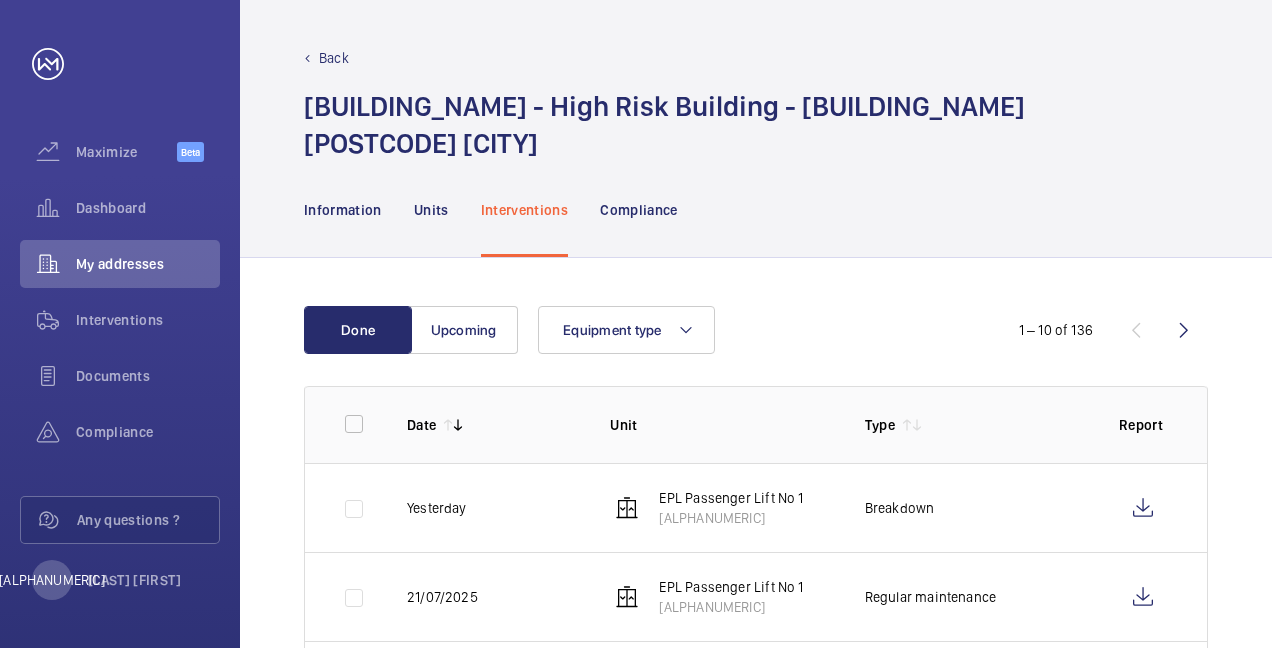 scroll, scrollTop: 0, scrollLeft: 0, axis: both 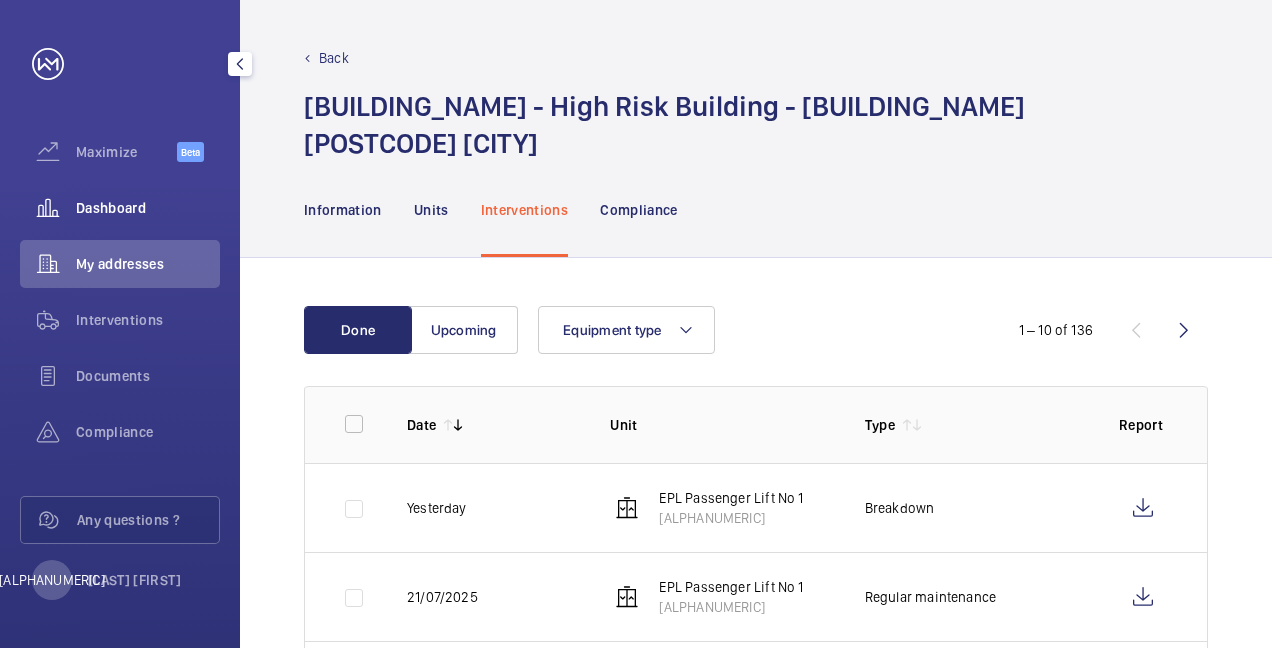 click on "Dashboard" 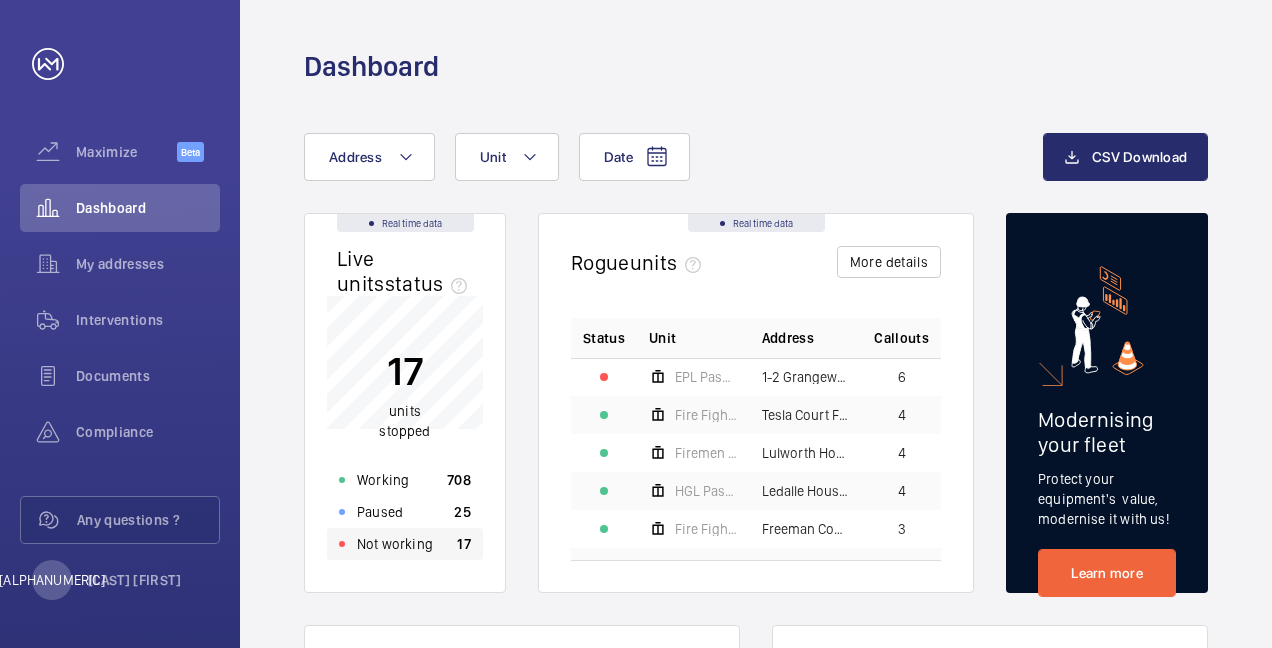 click on "Not working 17" 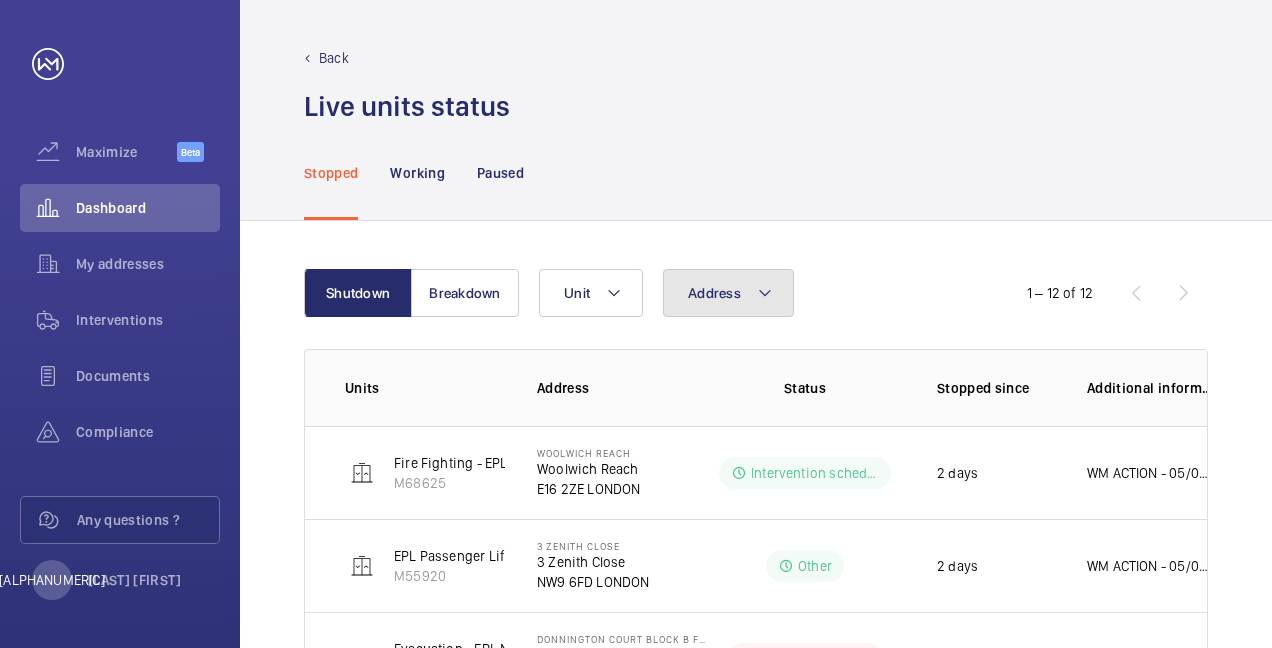 click on "Address" 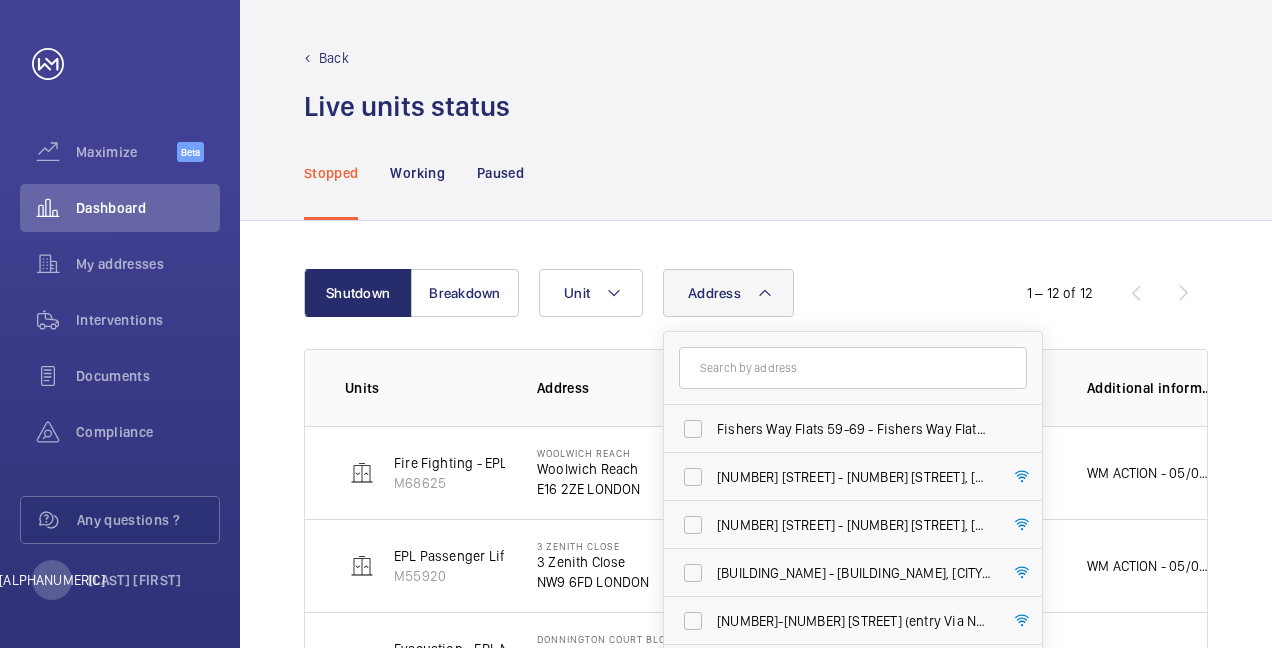 click 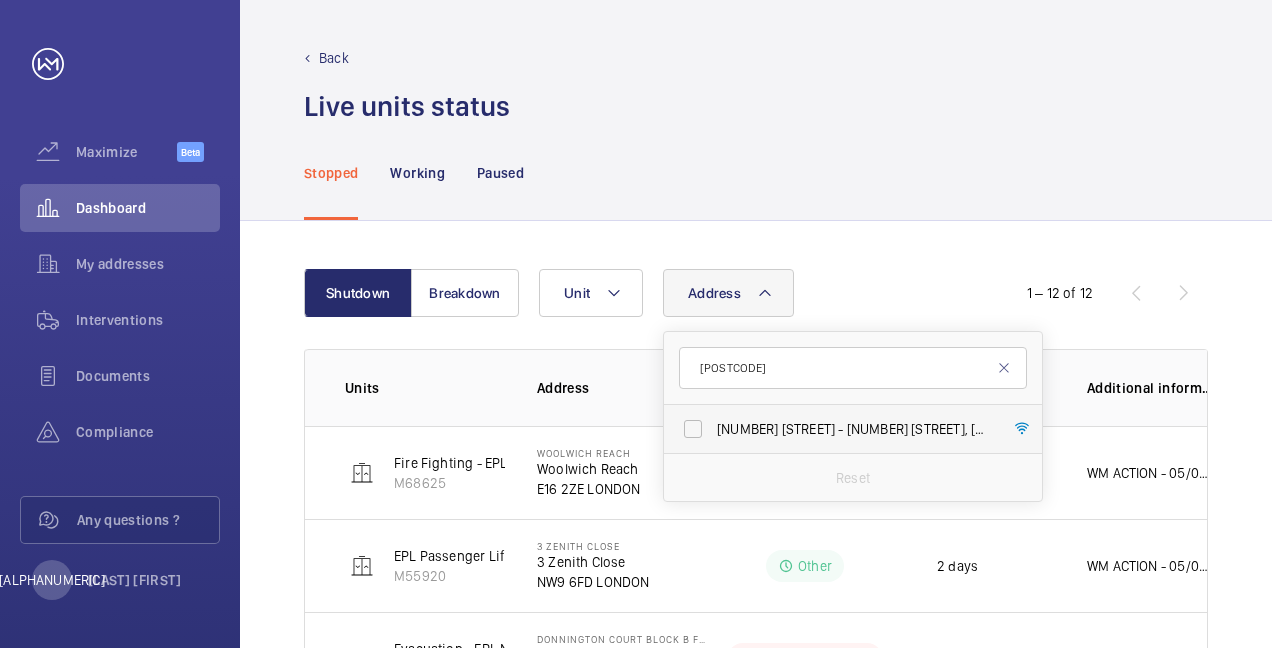 type on "[POSTCODE]" 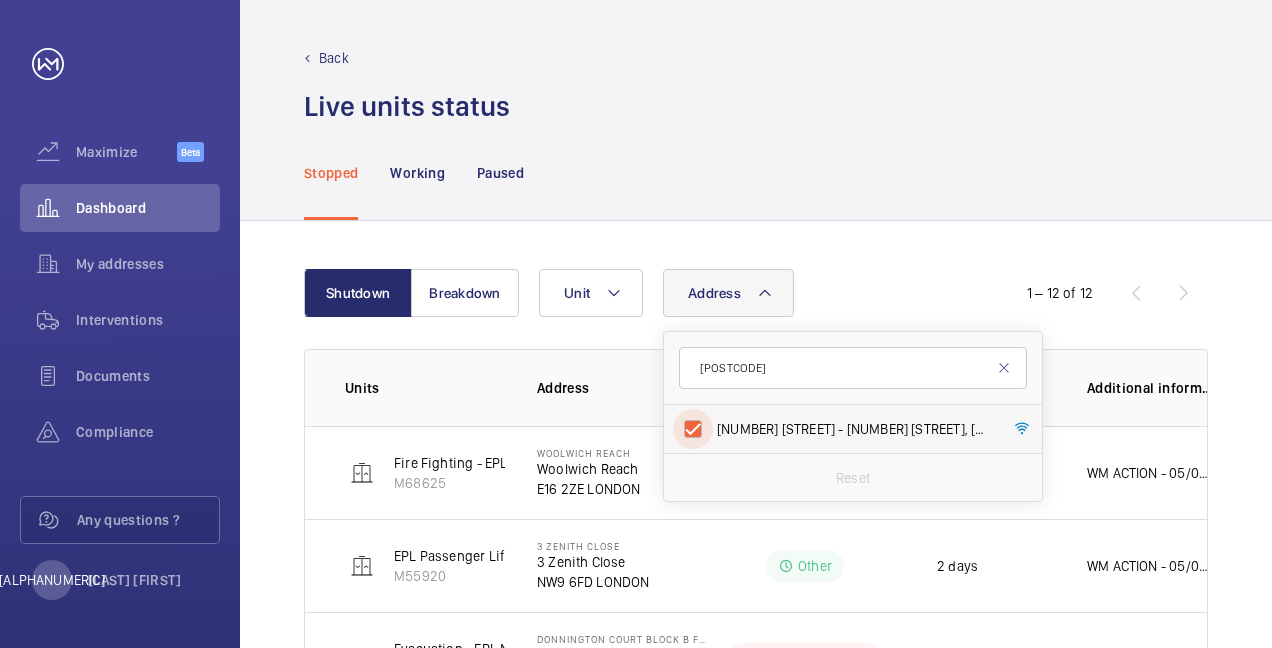 checkbox on "true" 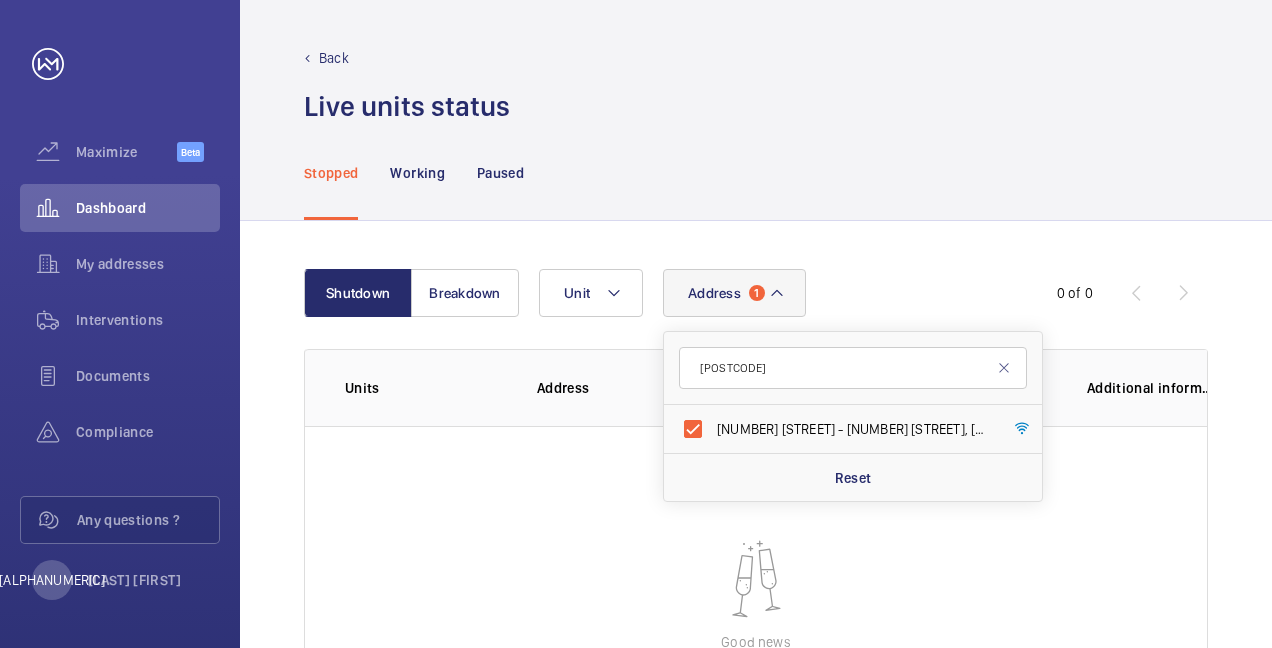 click on "Shutdown Breakdown Address 1 [POSTCODE] 19 [STREET] - 19 [STREET], [CITY]  [POSTCODE] Reset Unit  0 of 0  Units Address Status Stopped since Additional information  Good news   No unit   currently shutdown" 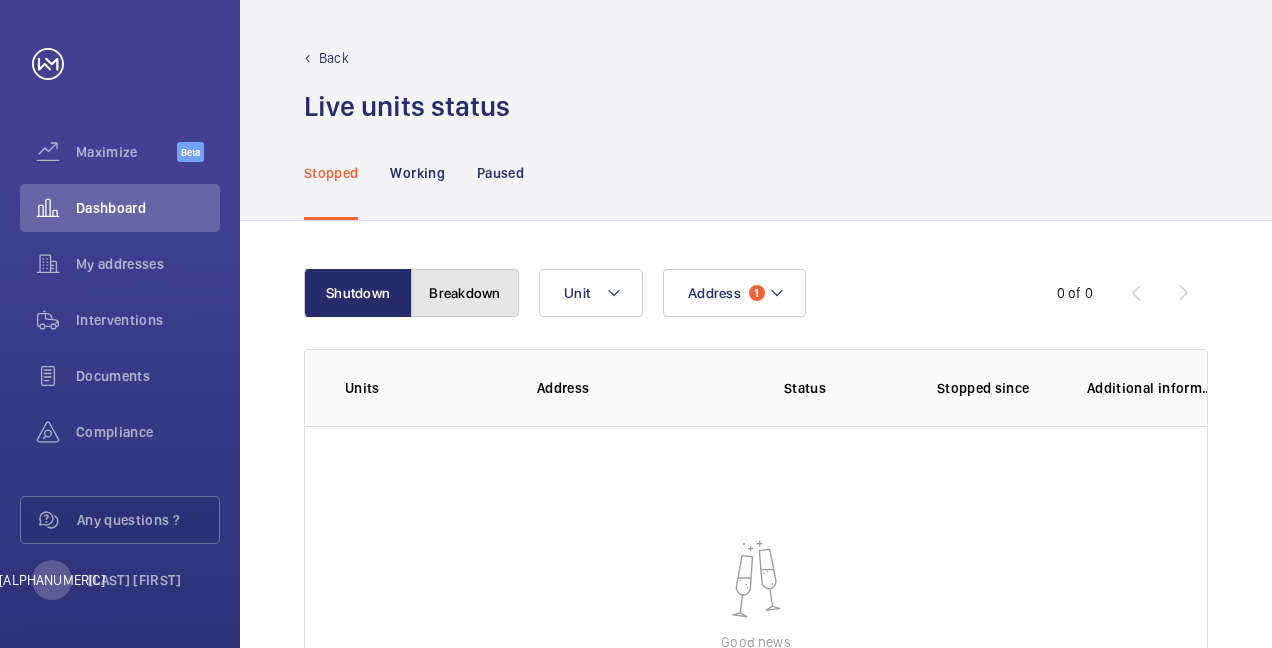 click on "Breakdown" 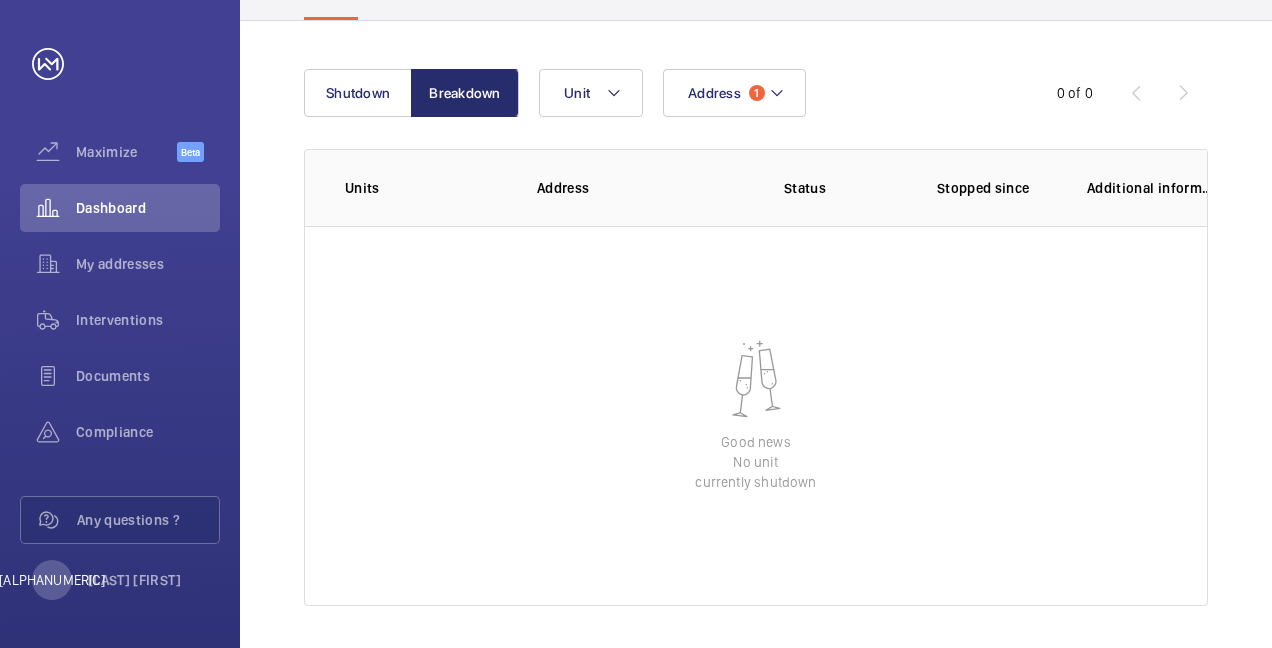 scroll, scrollTop: 206, scrollLeft: 0, axis: vertical 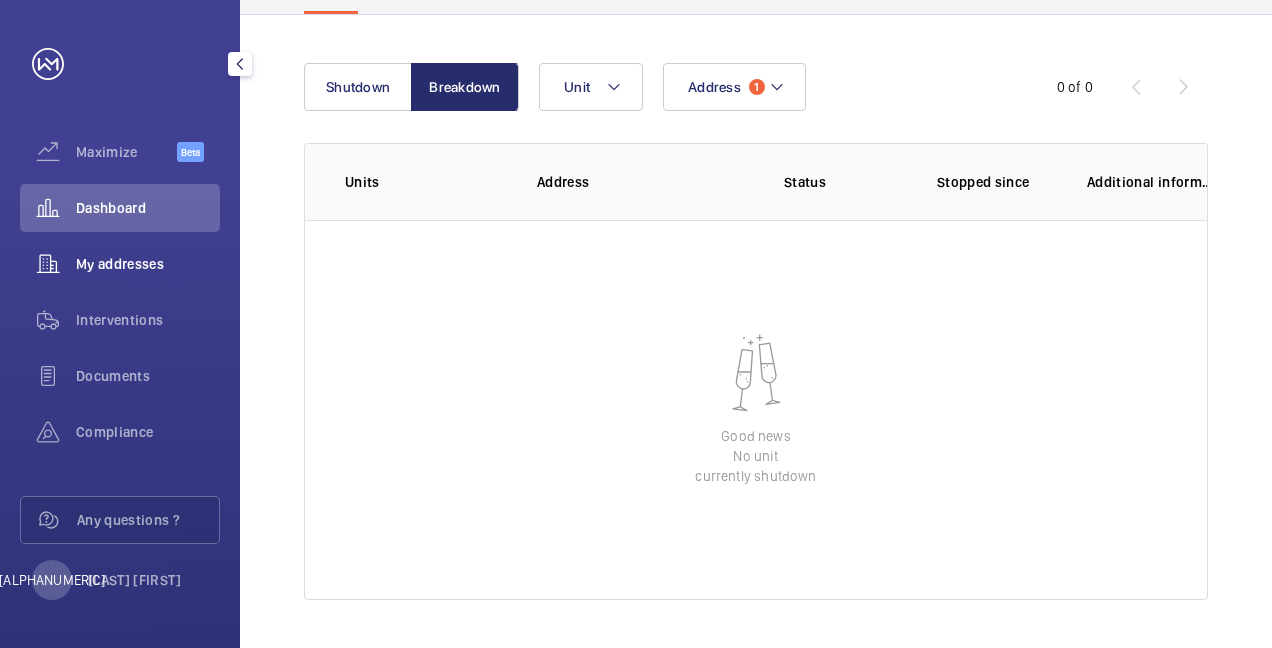 click on "My addresses" 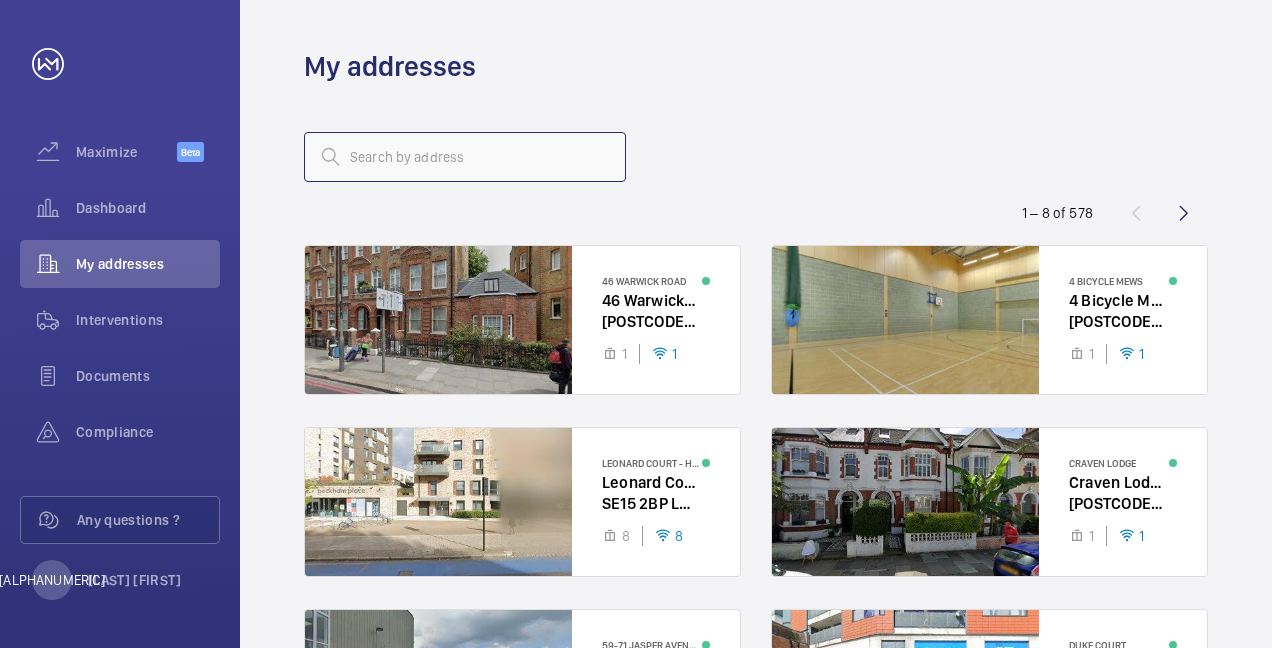 click 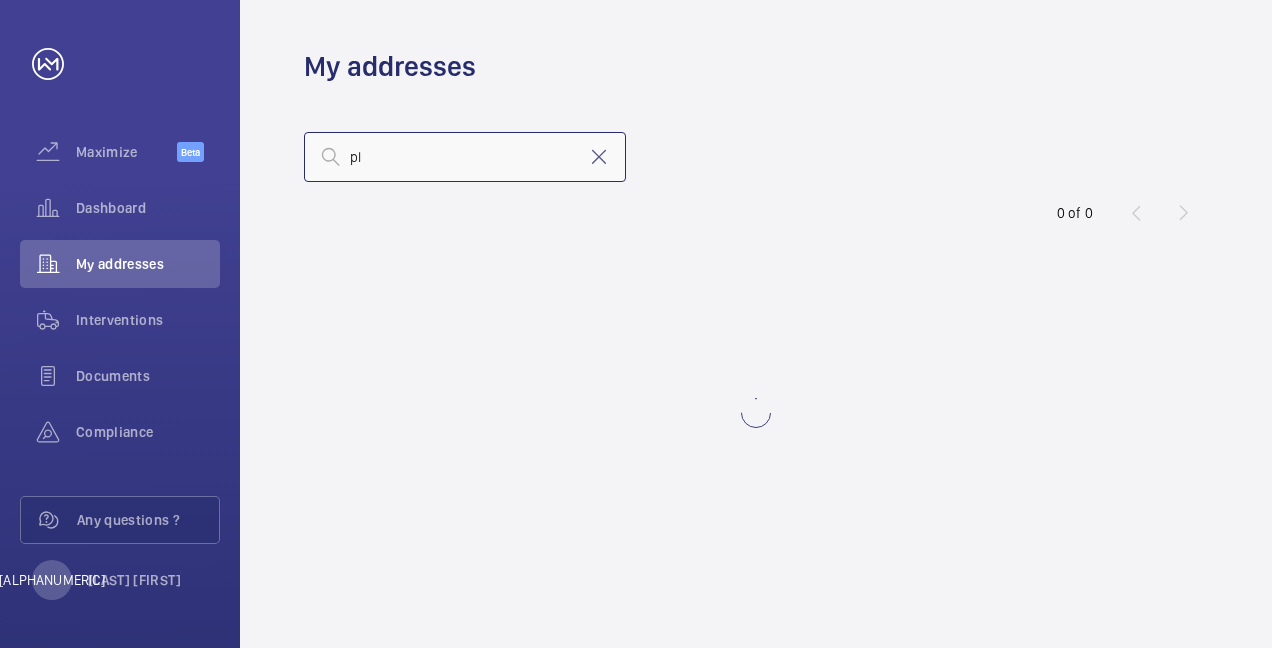 type on "p" 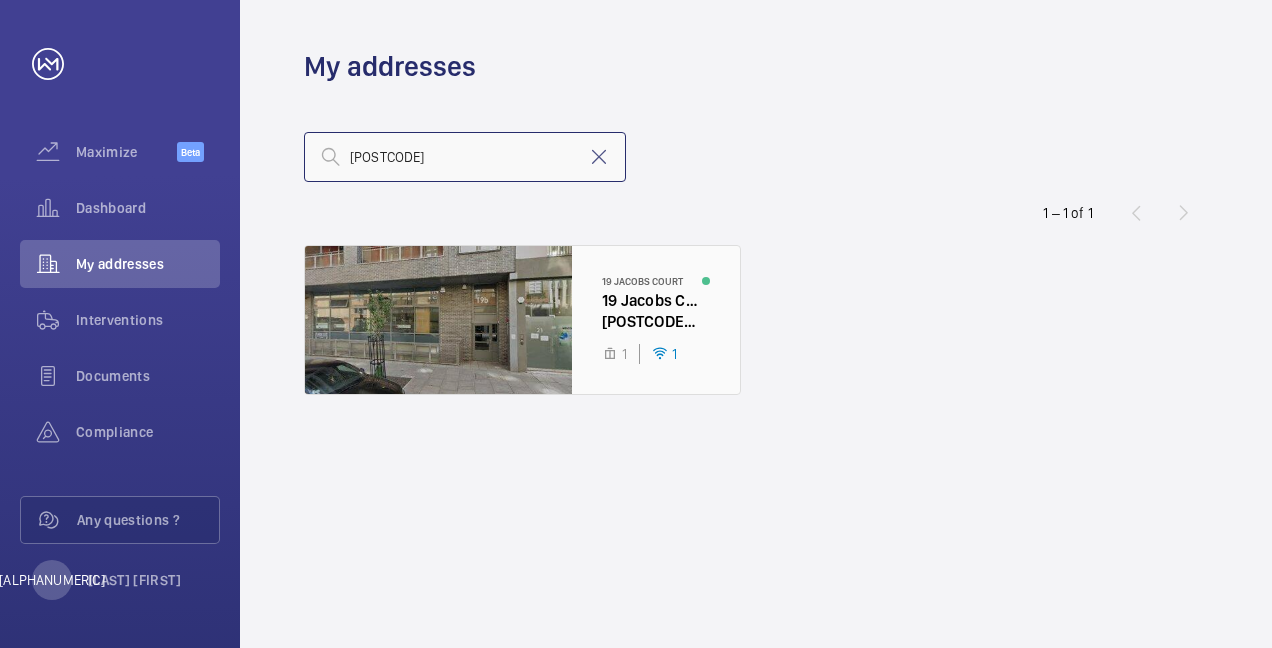 type on "[POSTCODE]" 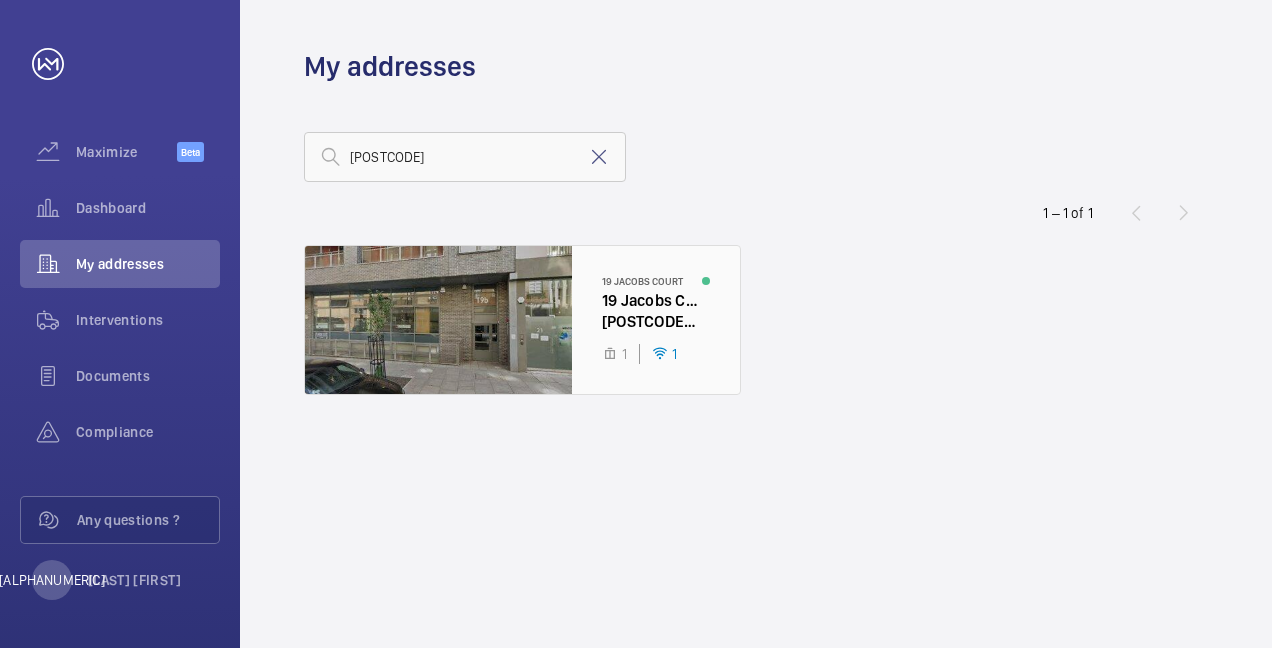 click 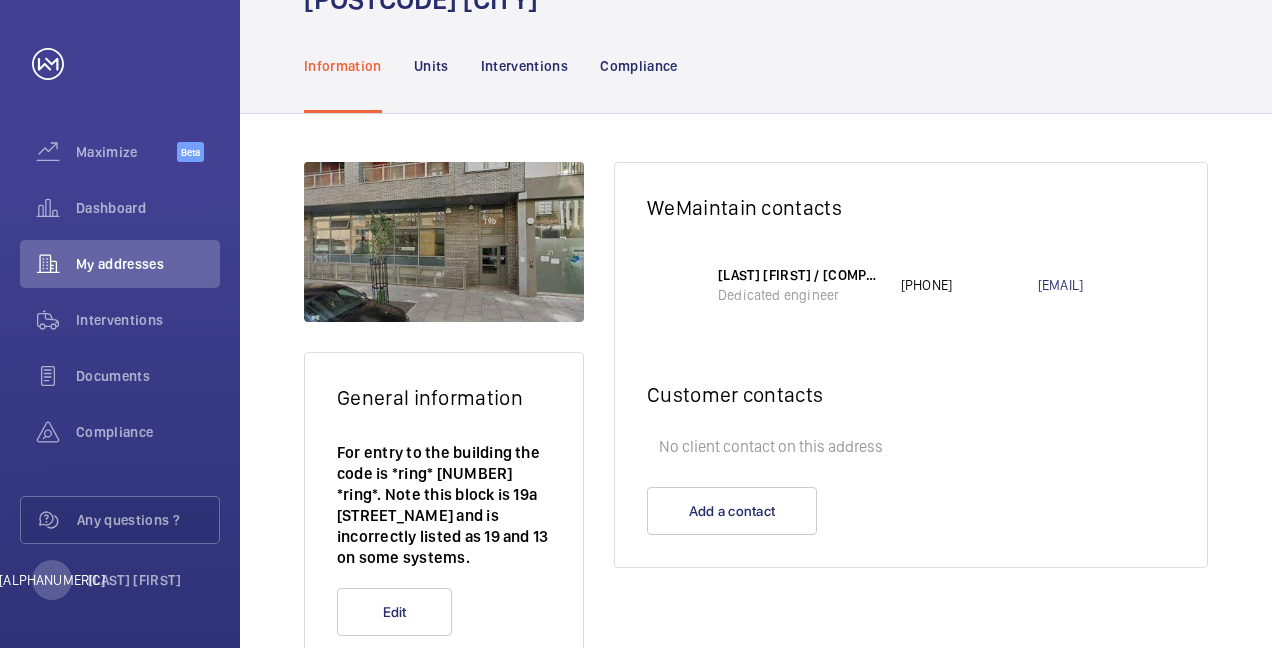scroll, scrollTop: 100, scrollLeft: 0, axis: vertical 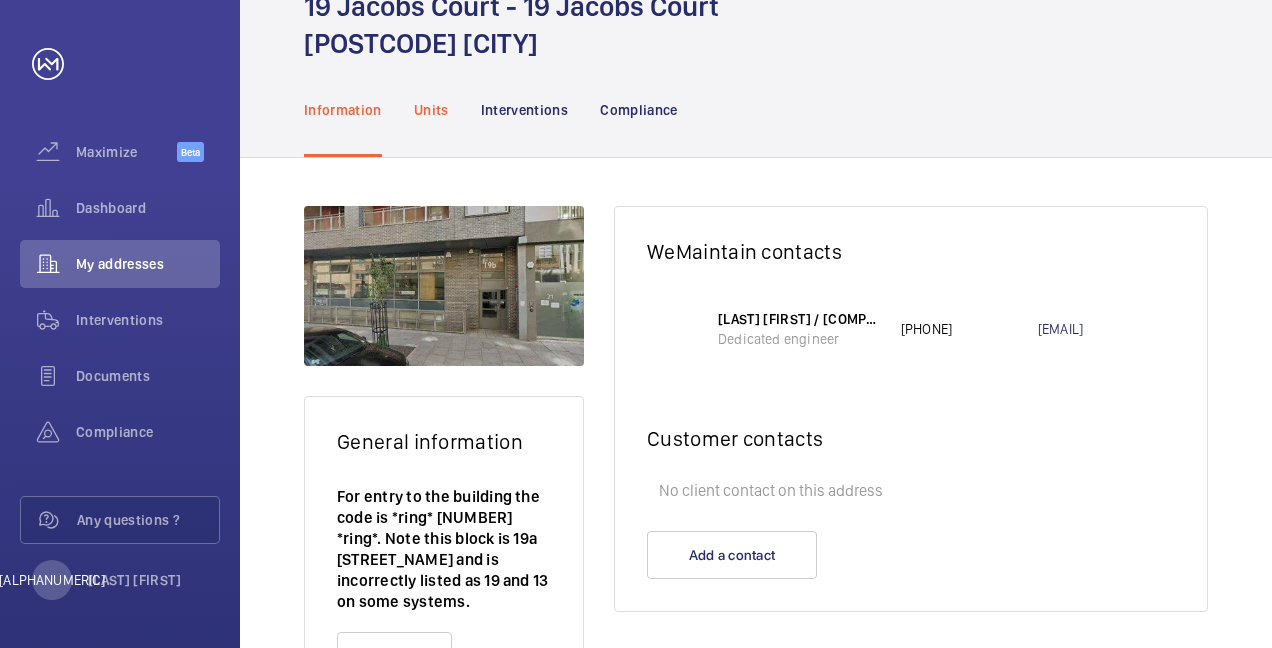 click on "Units" 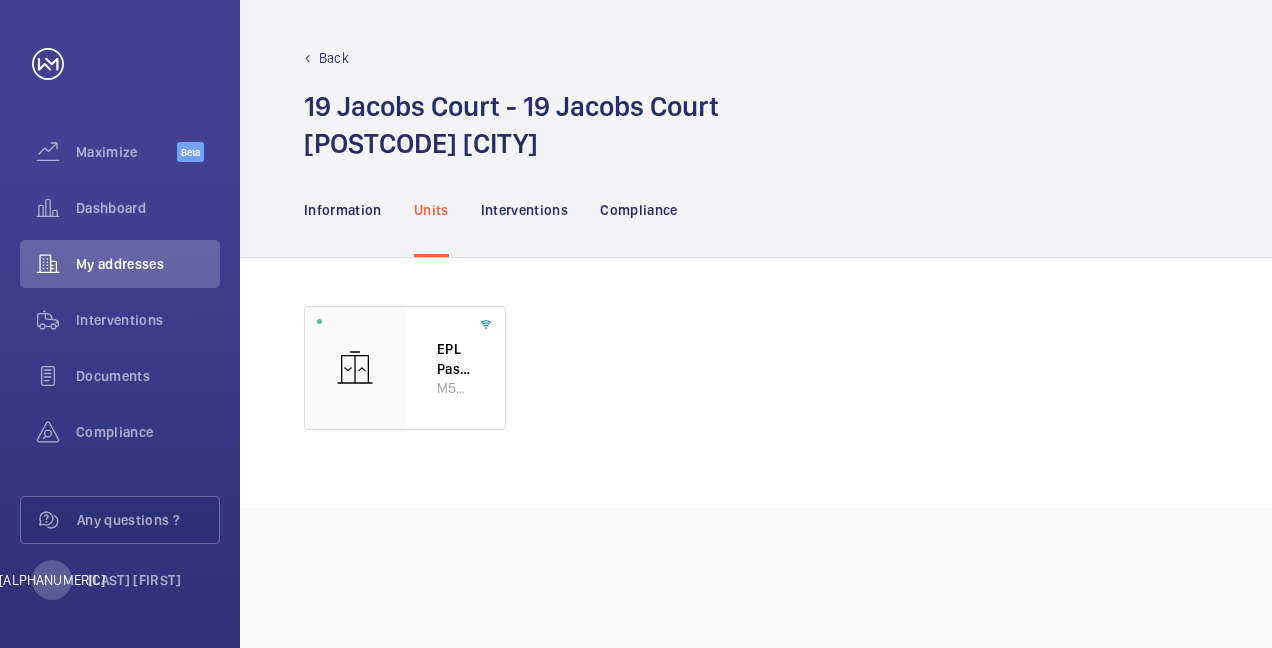 scroll, scrollTop: 0, scrollLeft: 0, axis: both 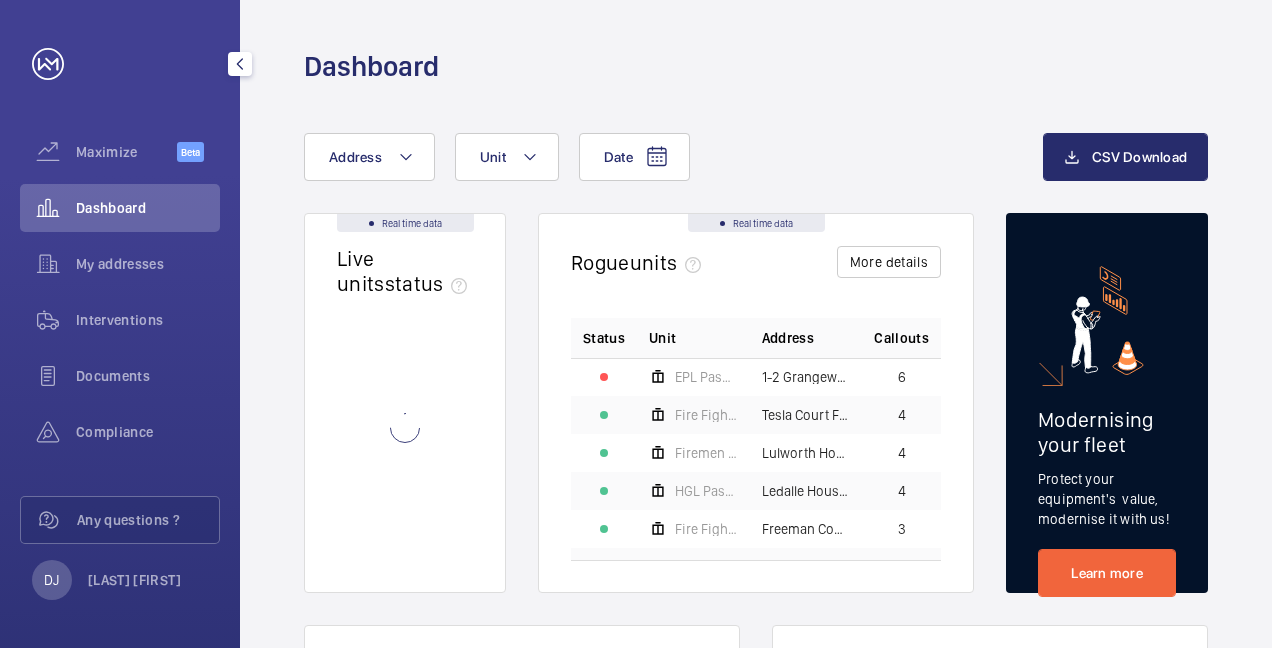 click on "Dashboard" 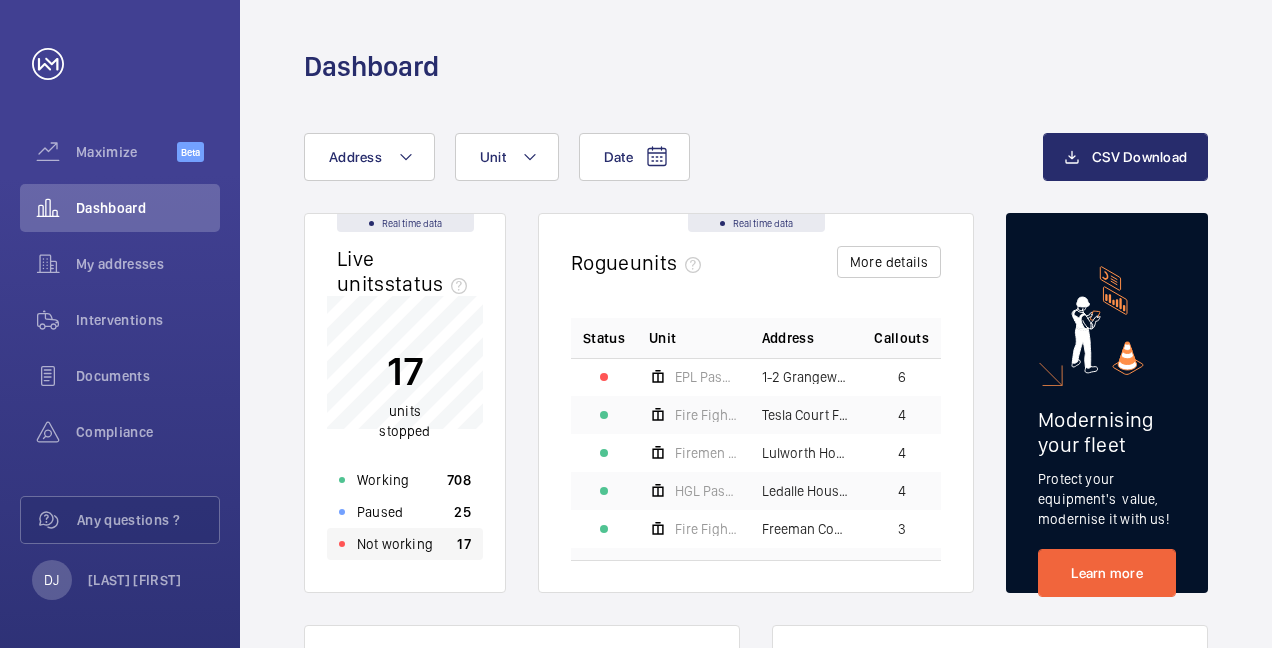 click on "17" 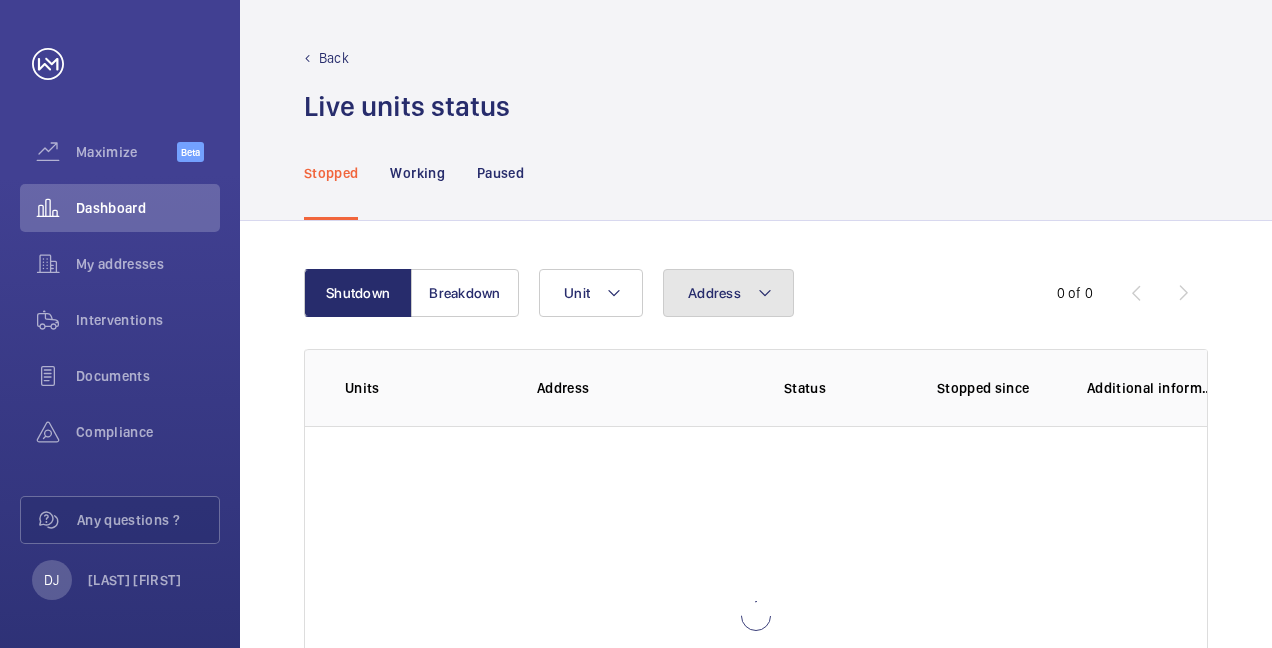 click on "Address" 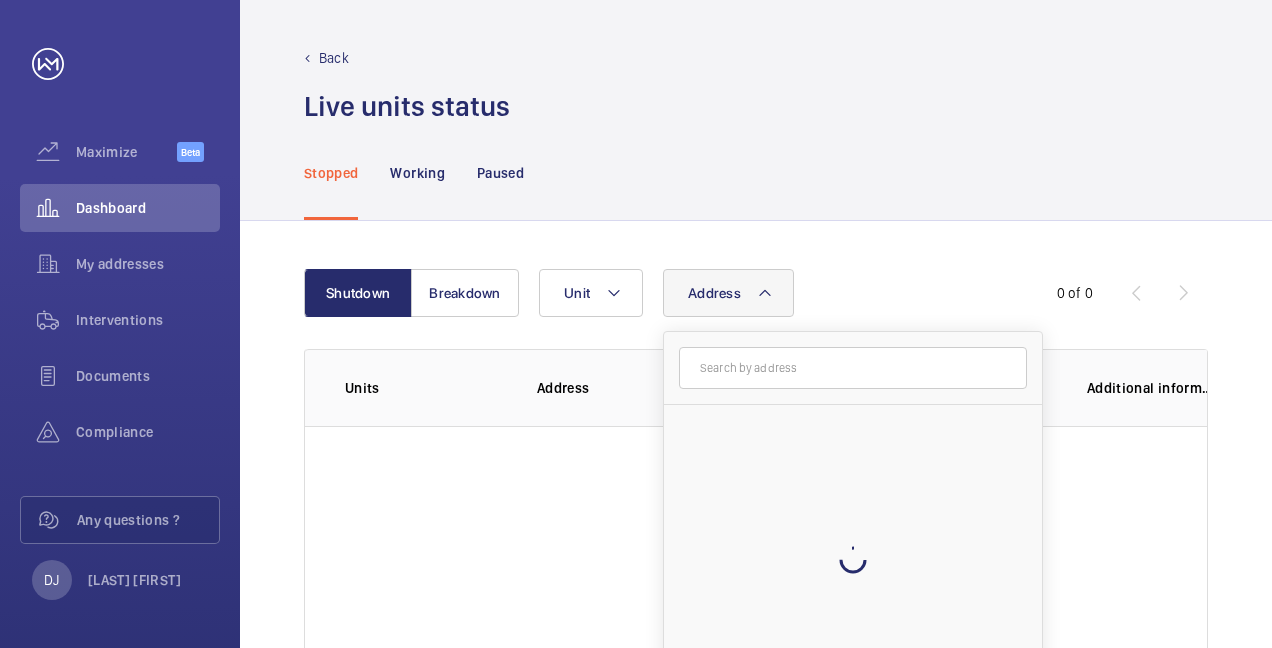 click 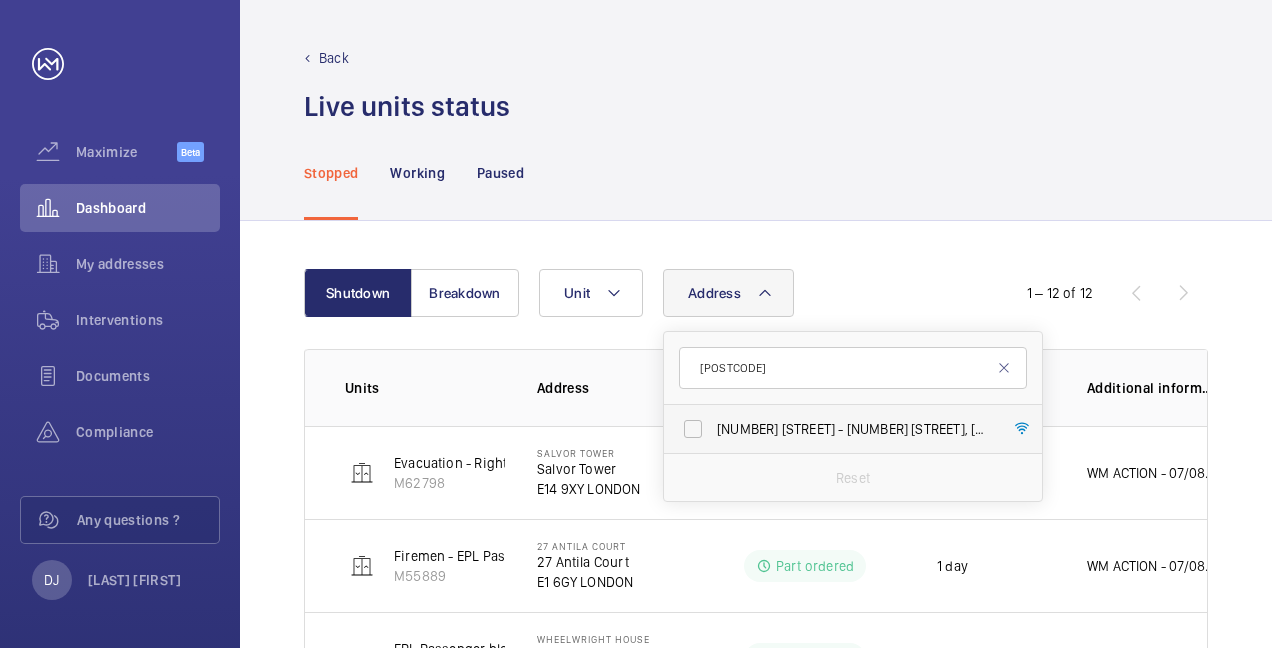 type on "[POSTCODE]" 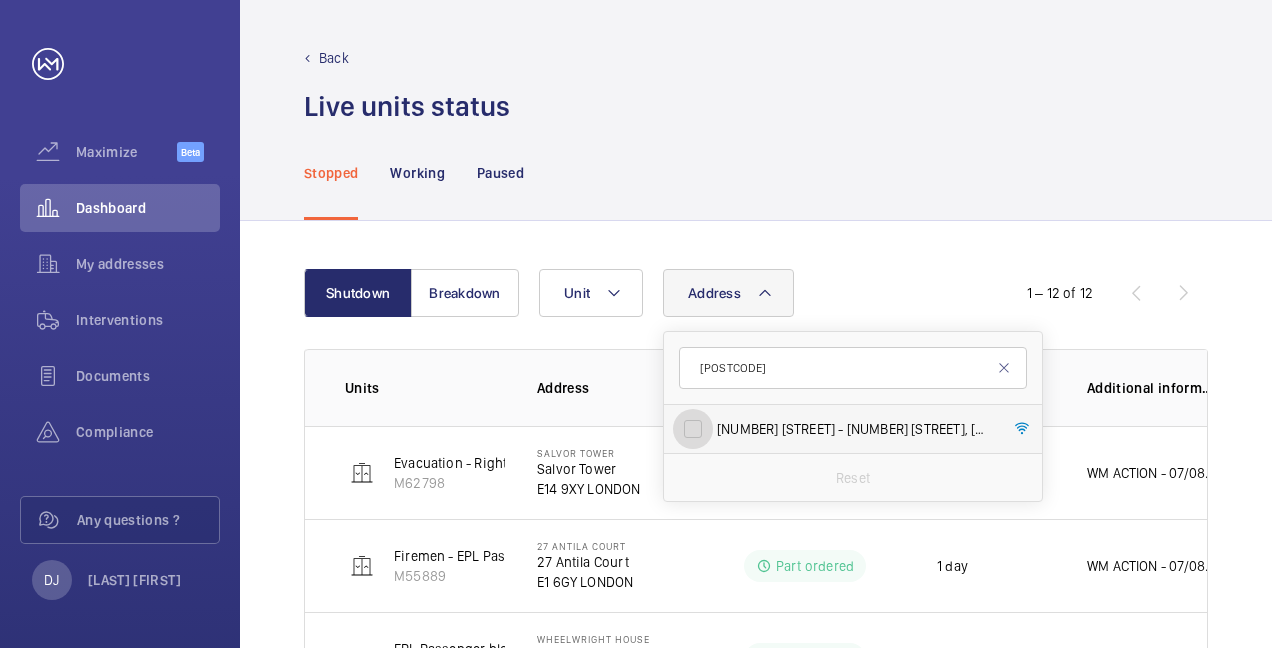 click on "[NUMBER] [STREET] - [NUMBER] [STREET], [CITY]  [POSTCODE]" at bounding box center [693, 429] 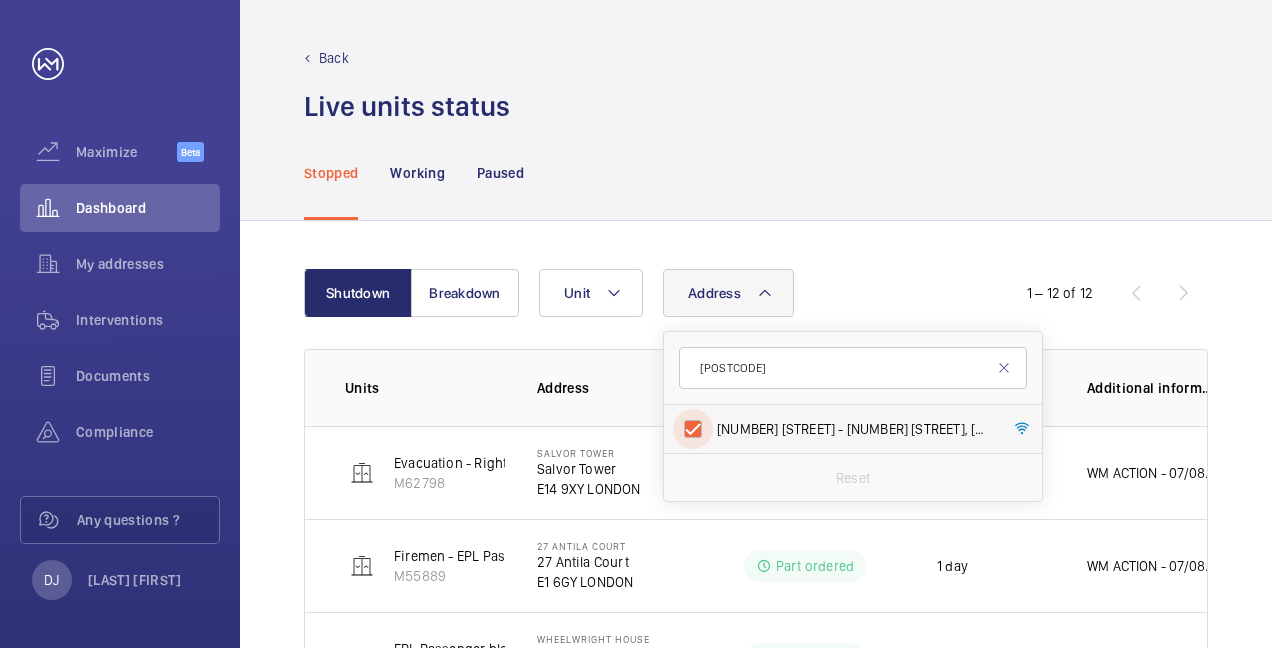 checkbox on "true" 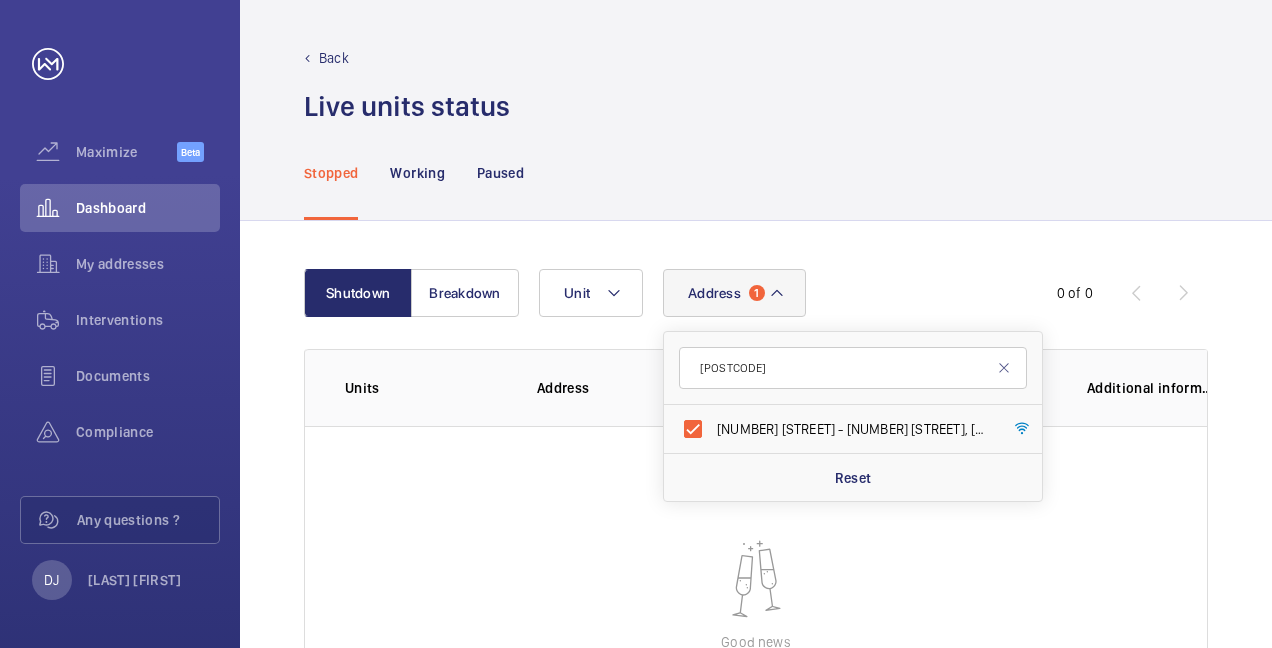 click on "Shutdown Breakdown Address 1 [POSTCODE] 19 [STREET] - 19 [STREET], [CITY]  [POSTCODE] Reset Unit  0 of 0  Units Address Status Stopped since Additional information  Good news   No unit   currently shutdown" 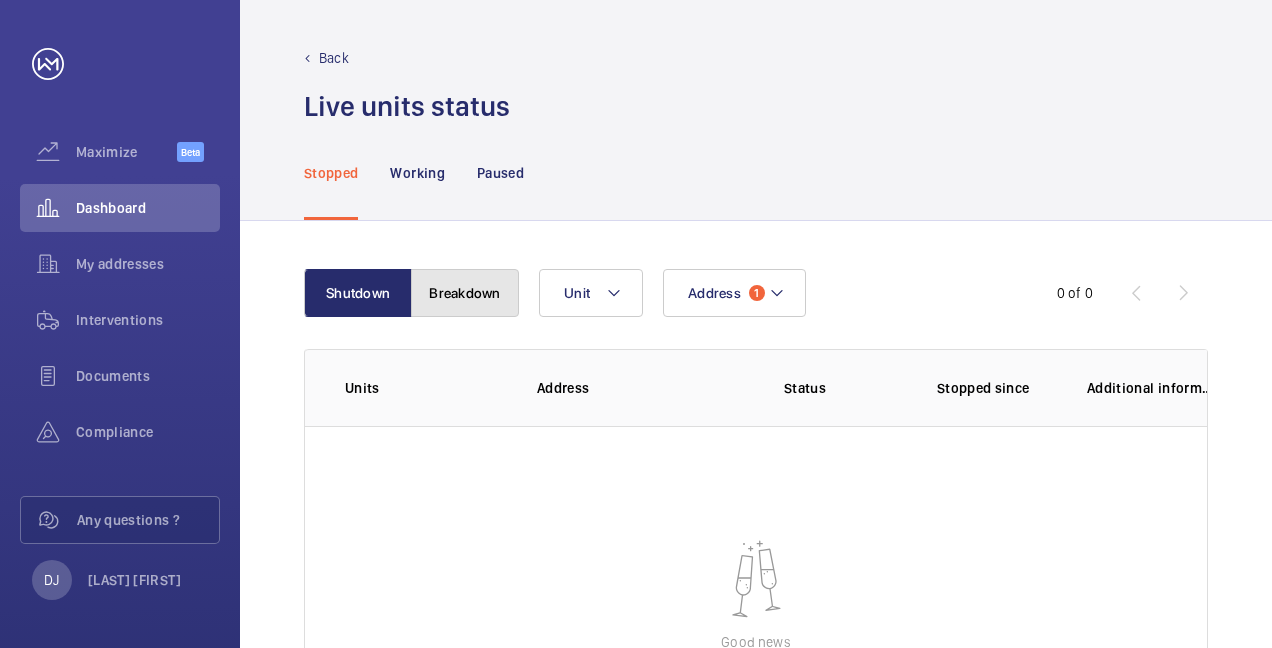 click on "Breakdown" 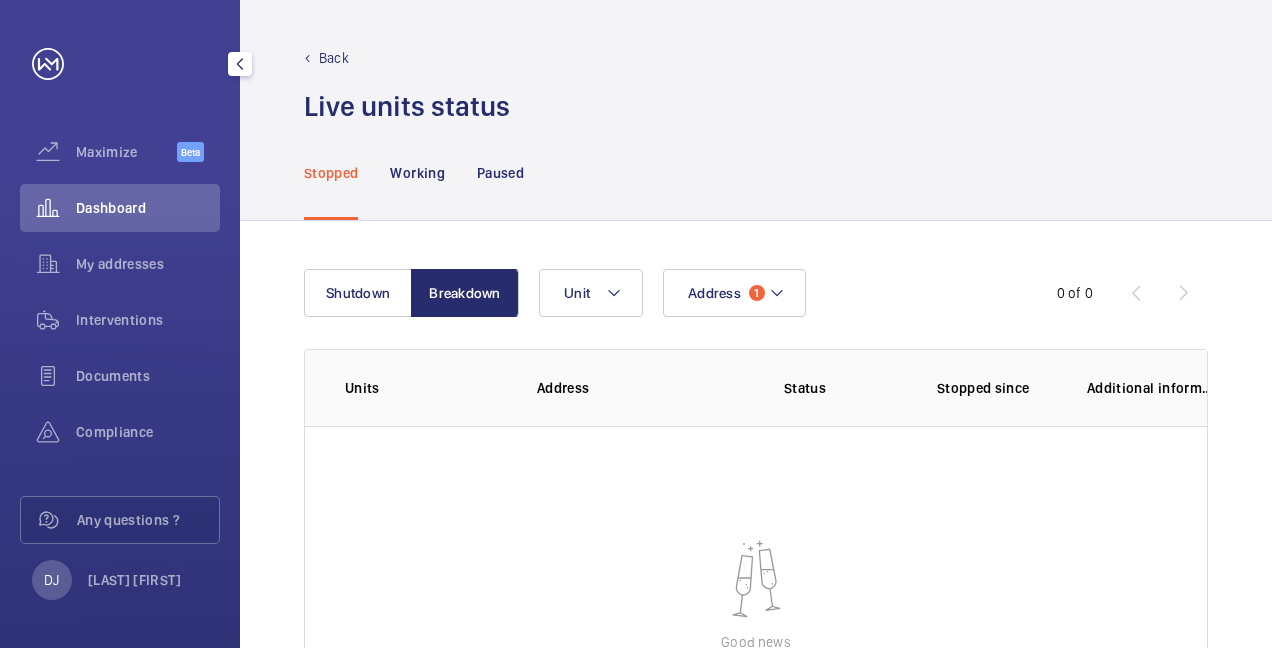 click on "Dashboard" 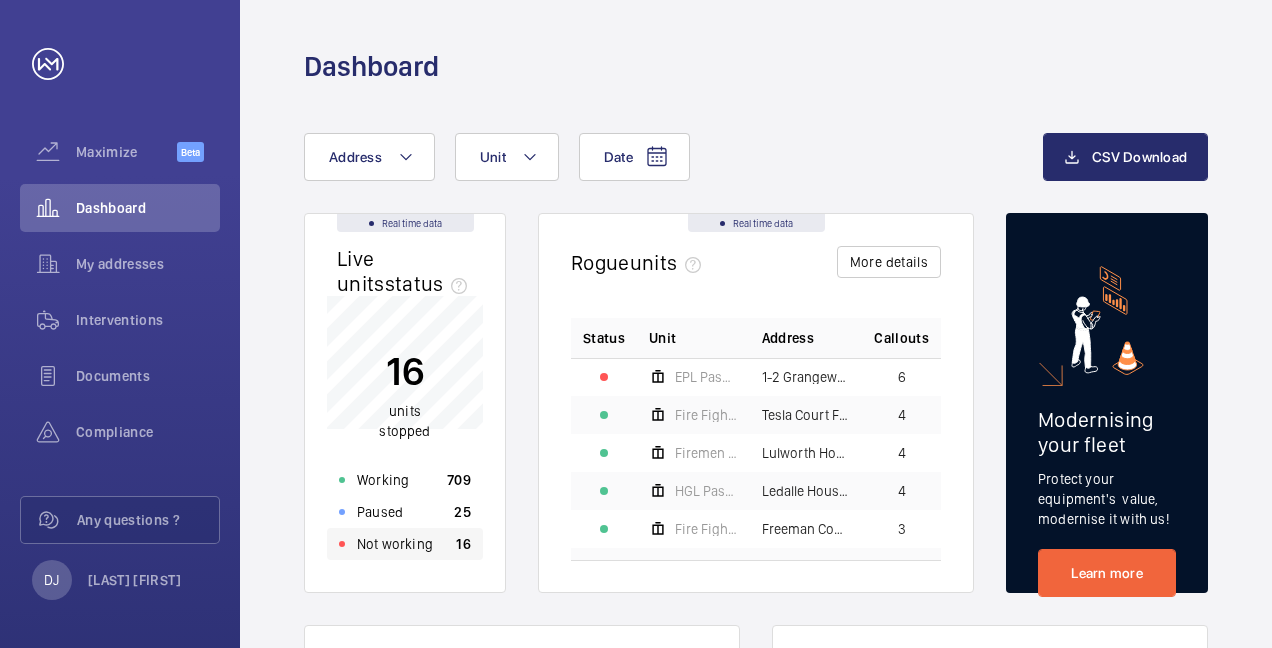 click on "Not working 16" 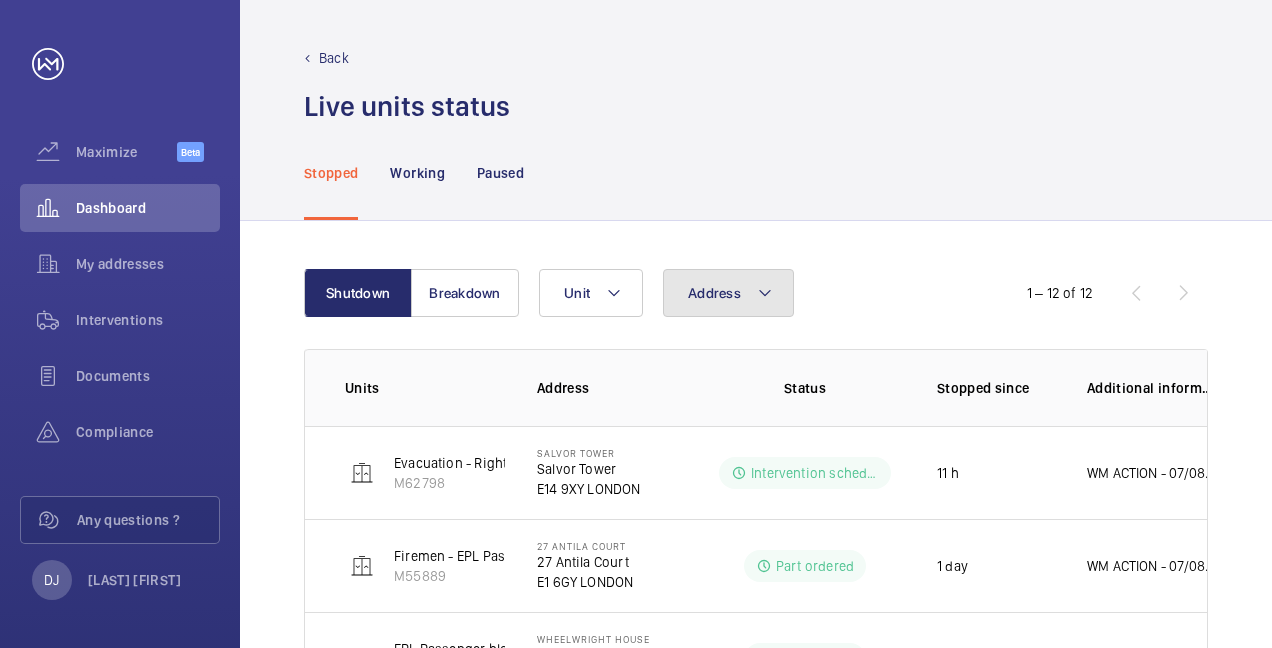 click on "Address" 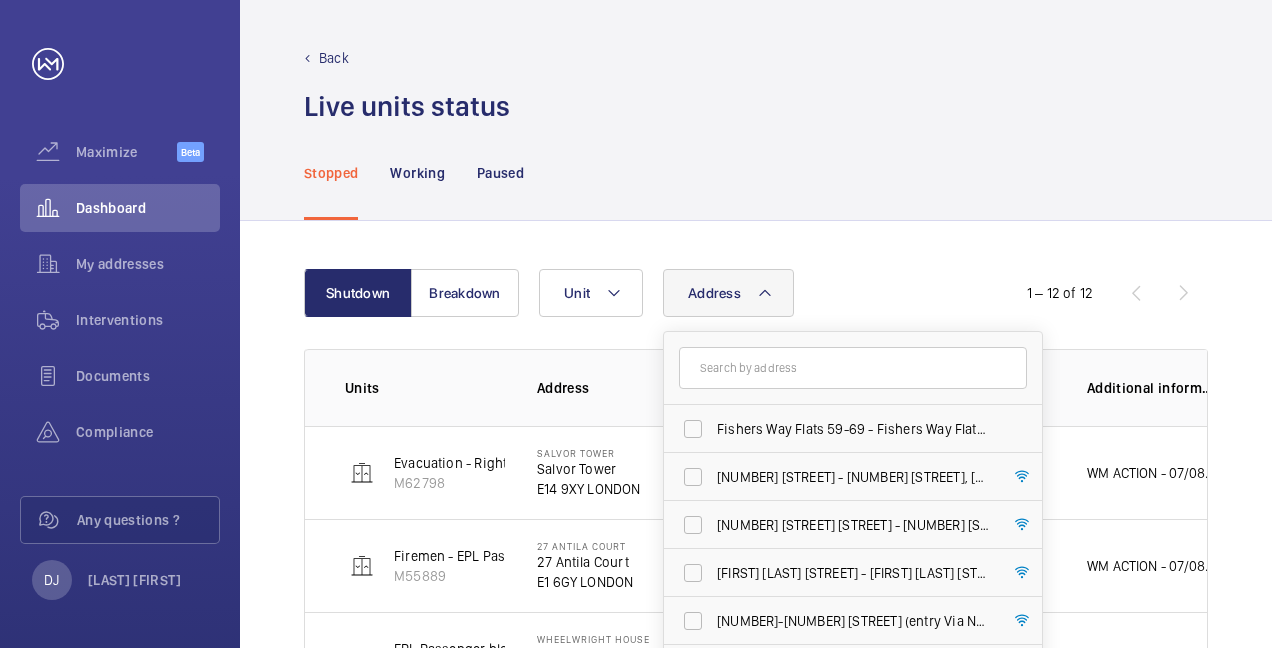 click 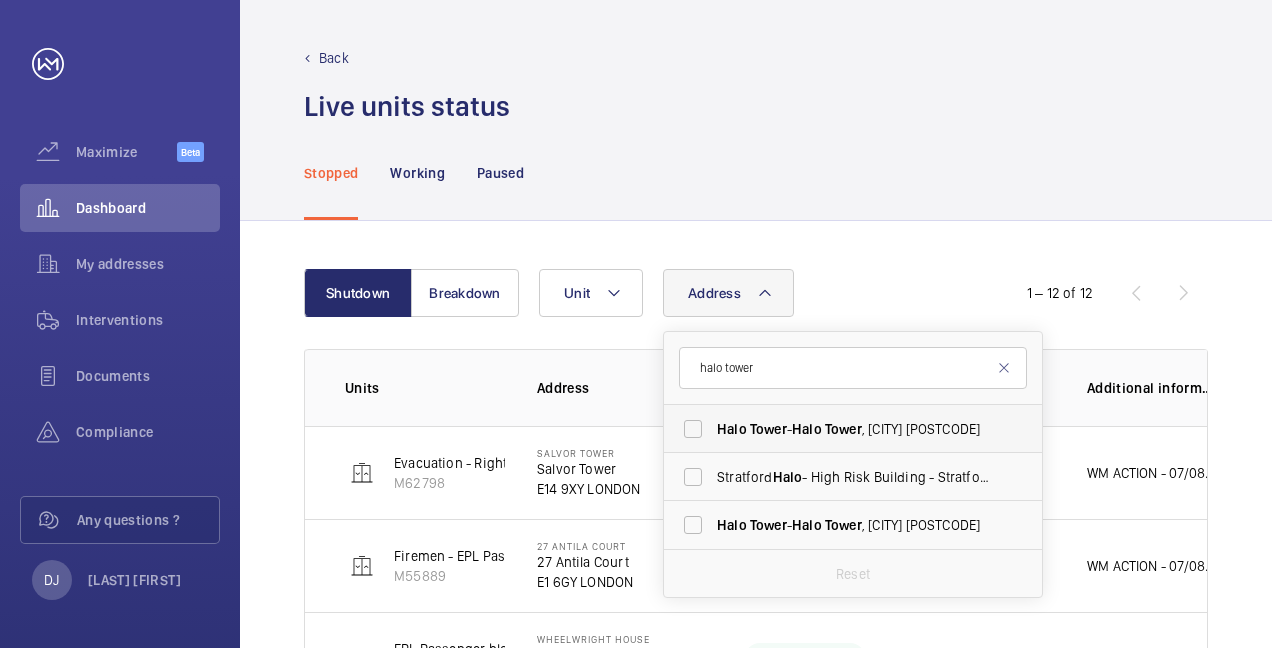 type on "halo tower" 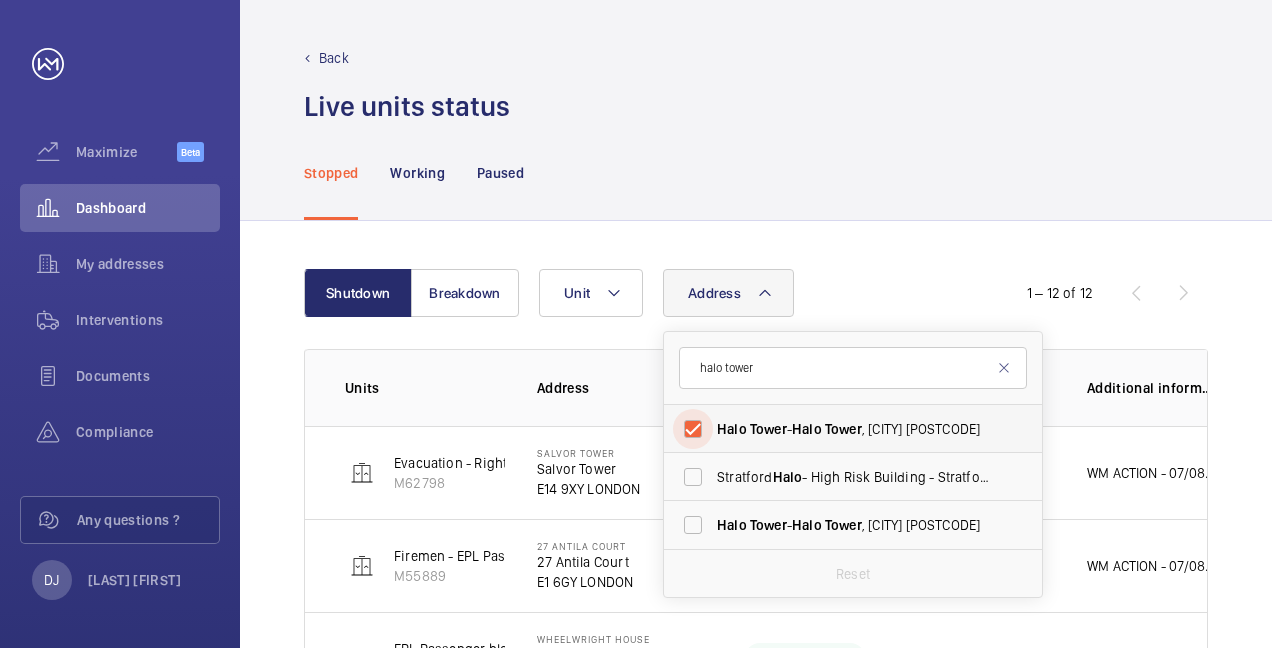checkbox on "true" 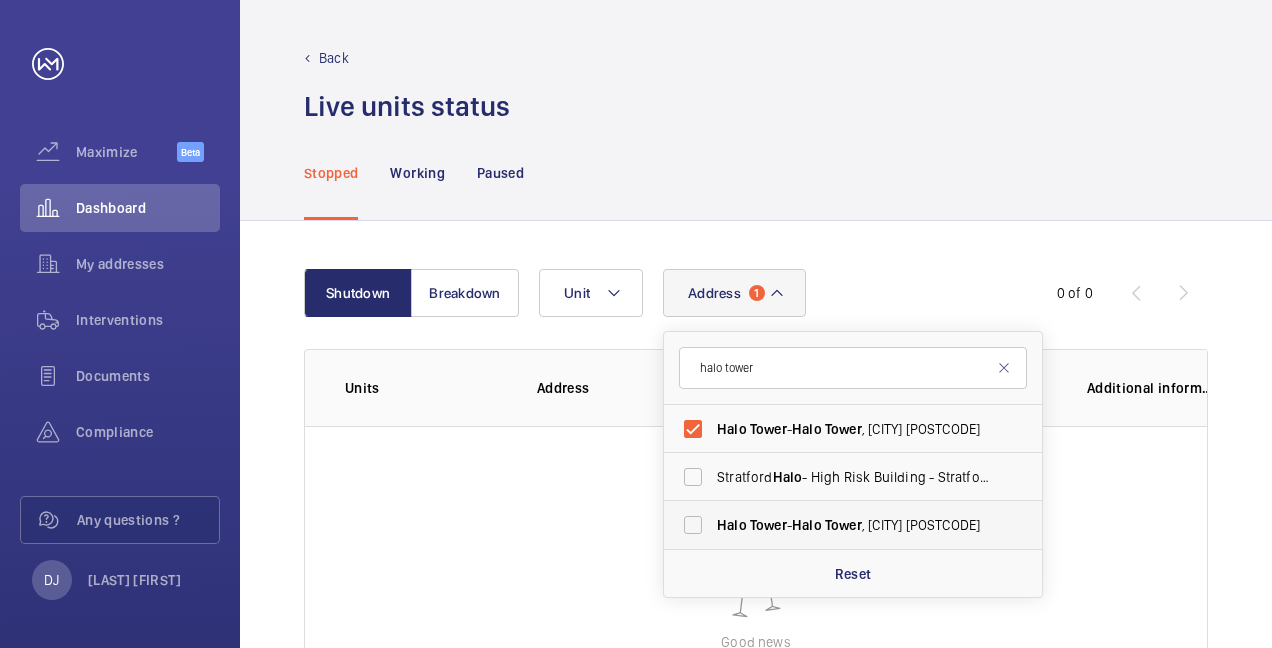 click on "Halo   Tower  -  Halo   Tower , LONDON E15 2NE" at bounding box center [838, 525] 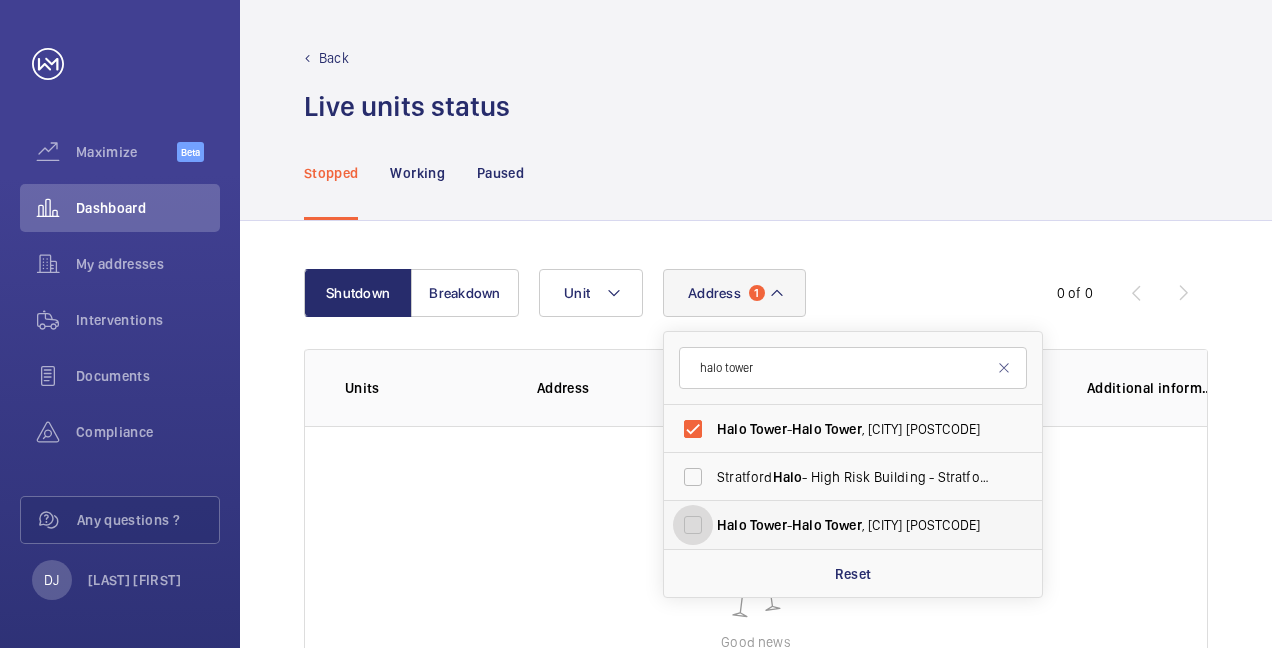 click on "Halo   Tower  -  Halo   Tower , LONDON E15 2NE" at bounding box center (693, 525) 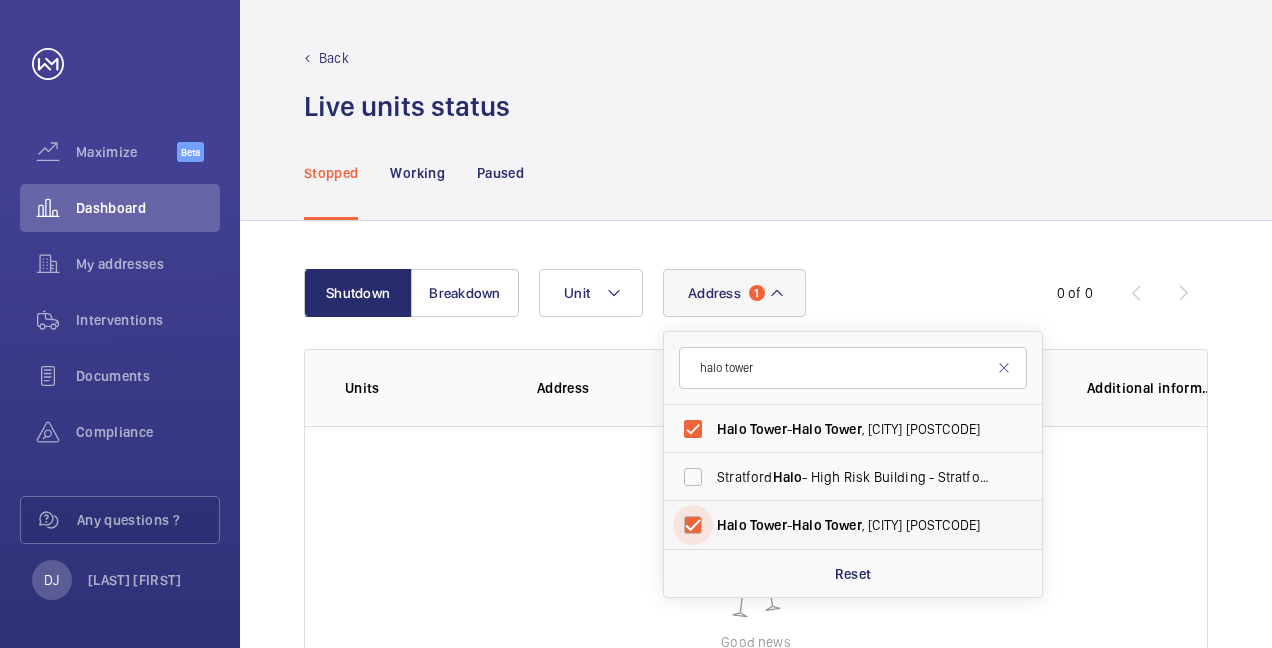 checkbox on "true" 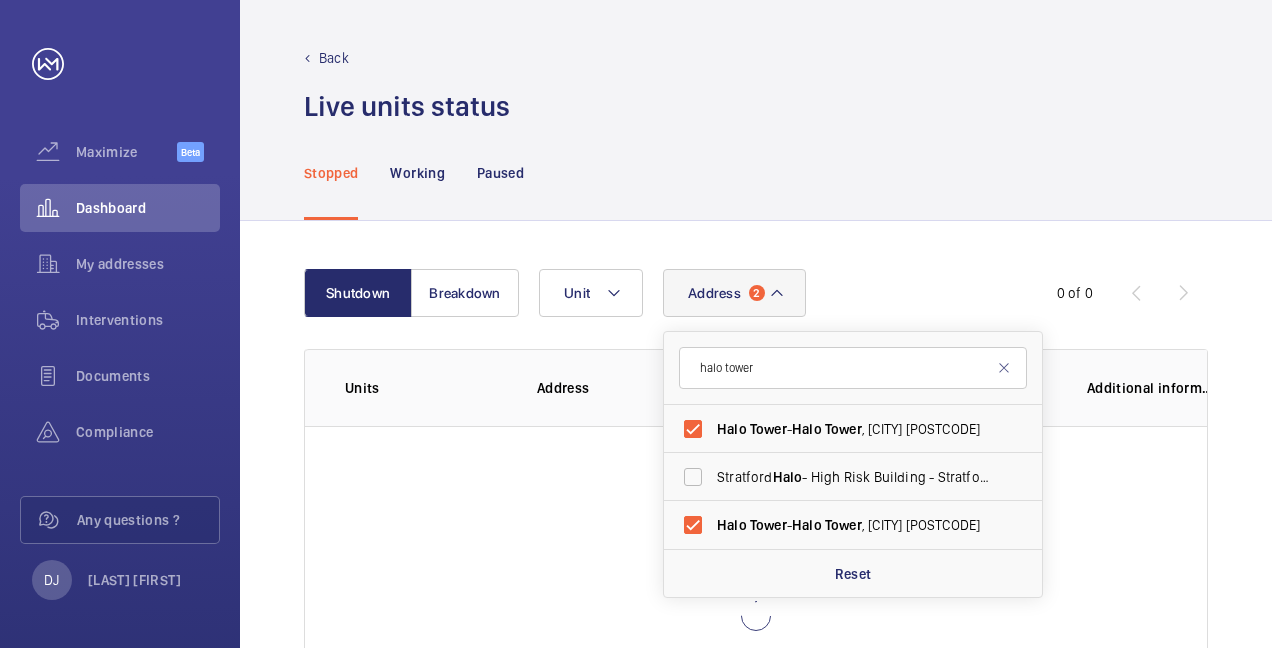 click on "Shutdown Breakdown Address 2 halo tower Halo   Tower  -  Halo   Tower , LONDON E15 2FW Stratford  Halo  - High Risk Building - Stratford  Halo   Tower , LONDON E15 2NE Halo   Tower  -  Halo   Tower , LONDON E15 2NE Reset Unit  0 of 0  Units Address Status Stopped since Additional information" 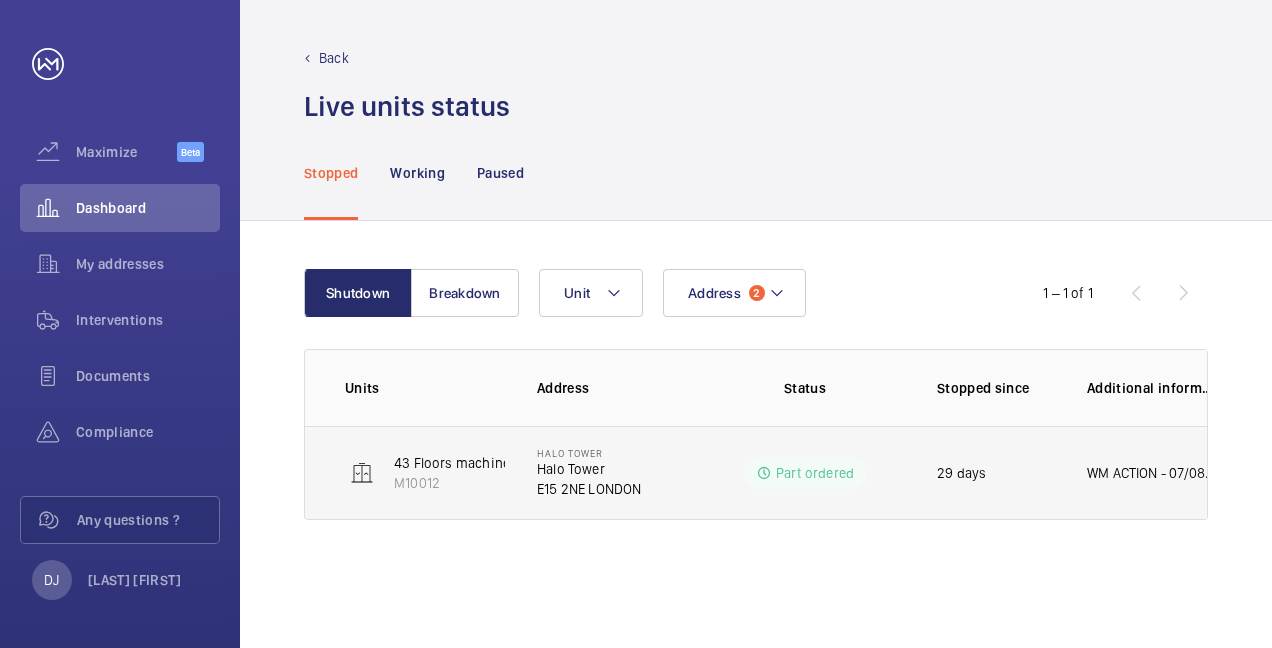 click on "Halo Tower" 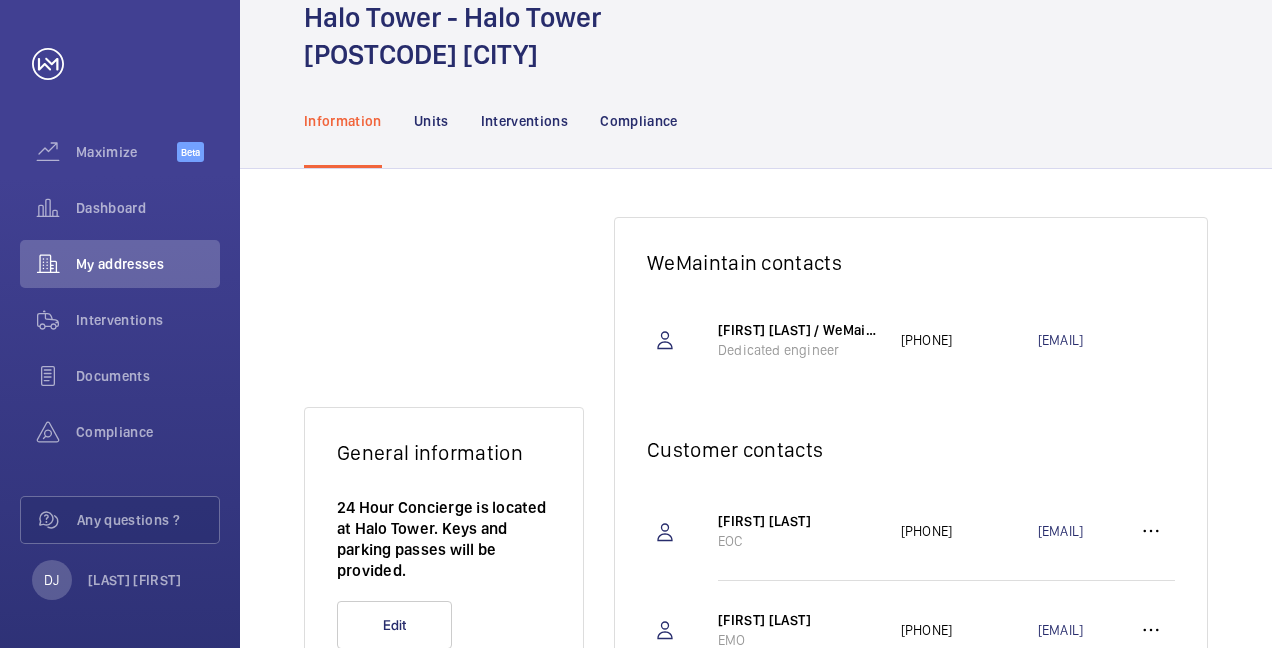 scroll, scrollTop: 0, scrollLeft: 0, axis: both 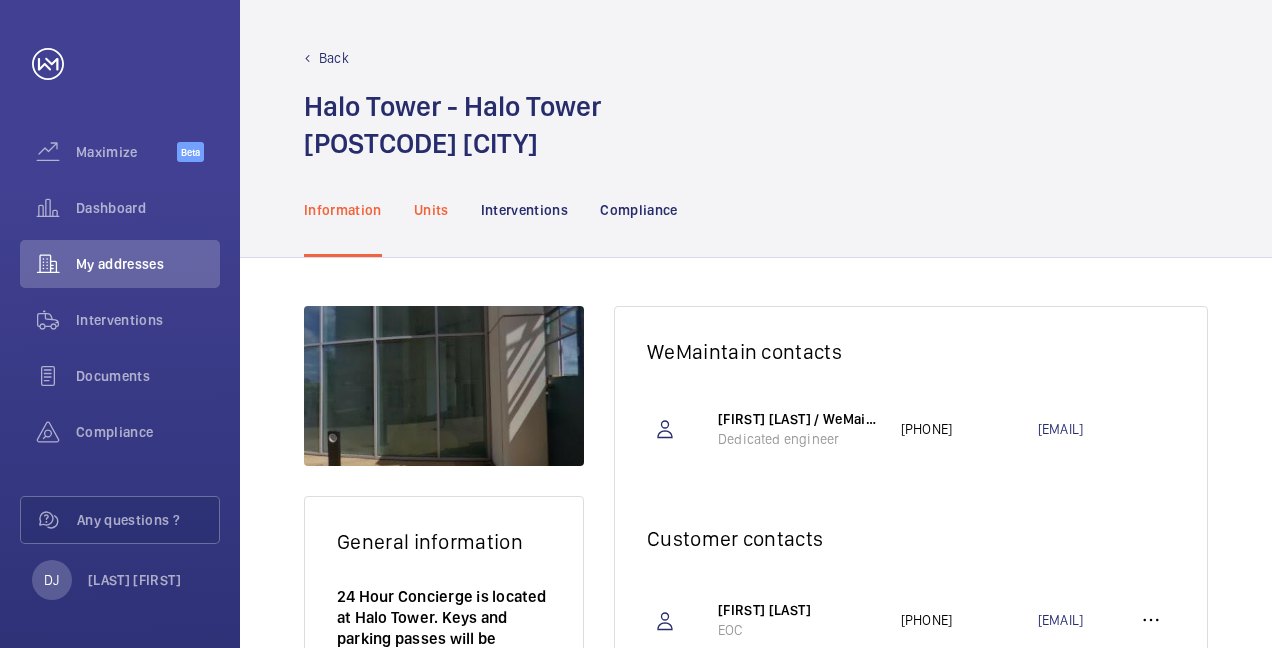 click on "Units" 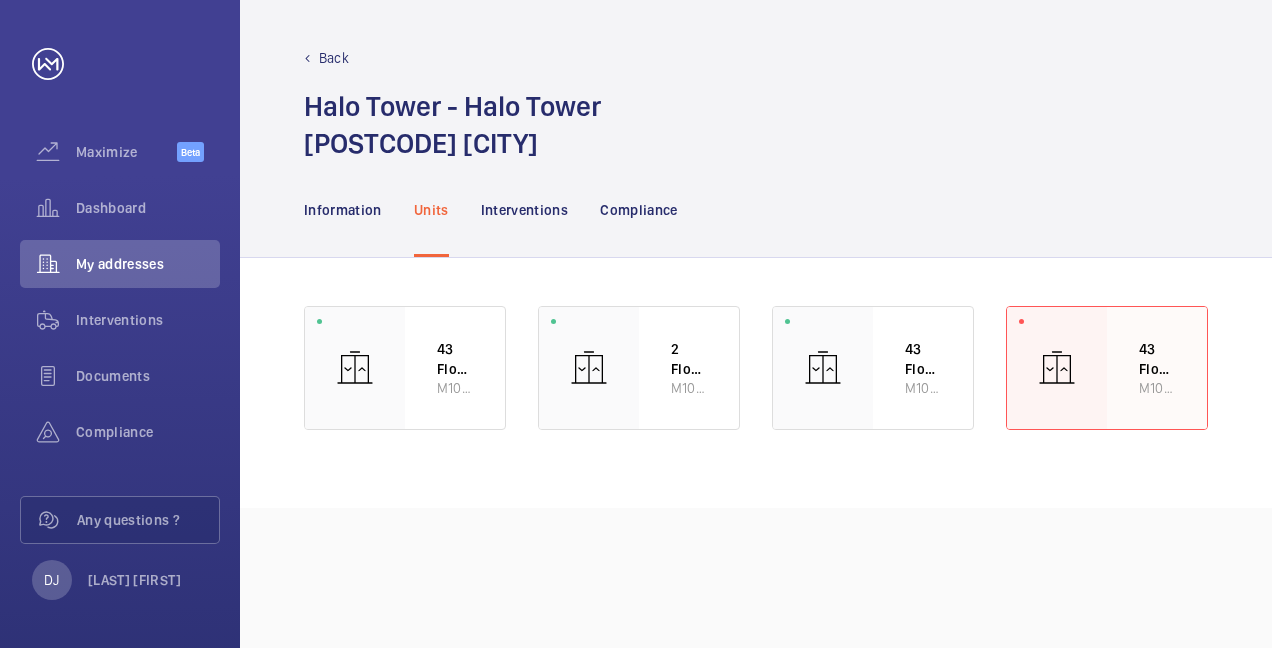 click 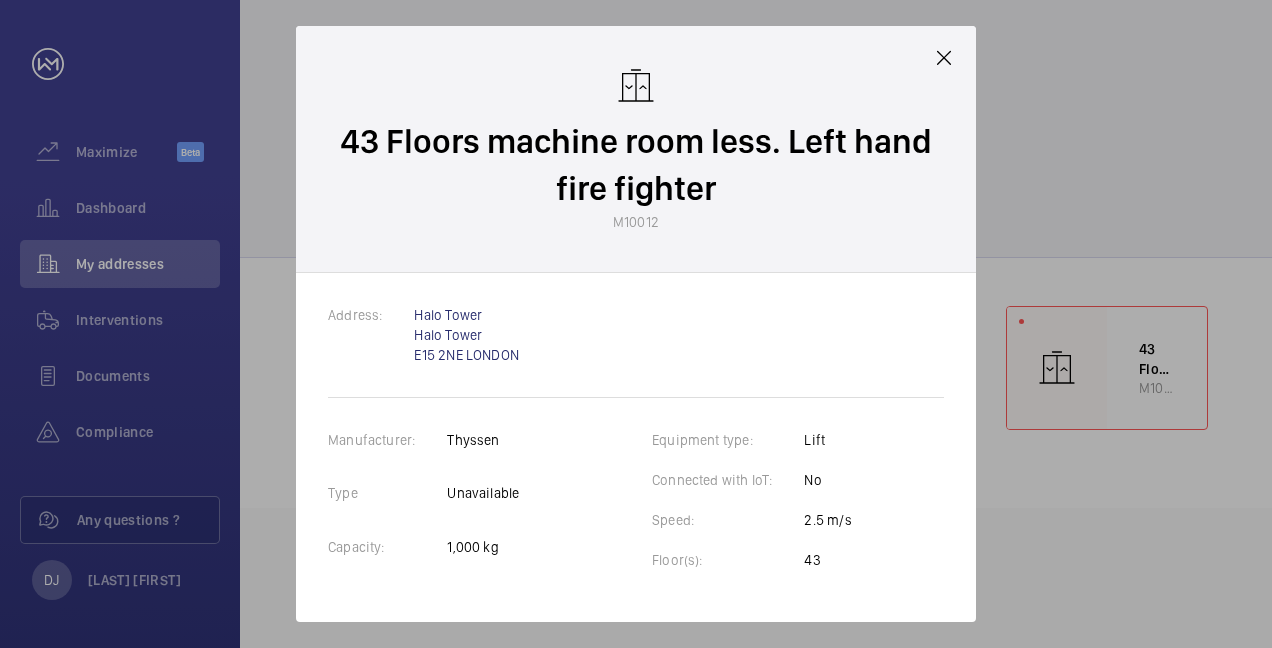 click 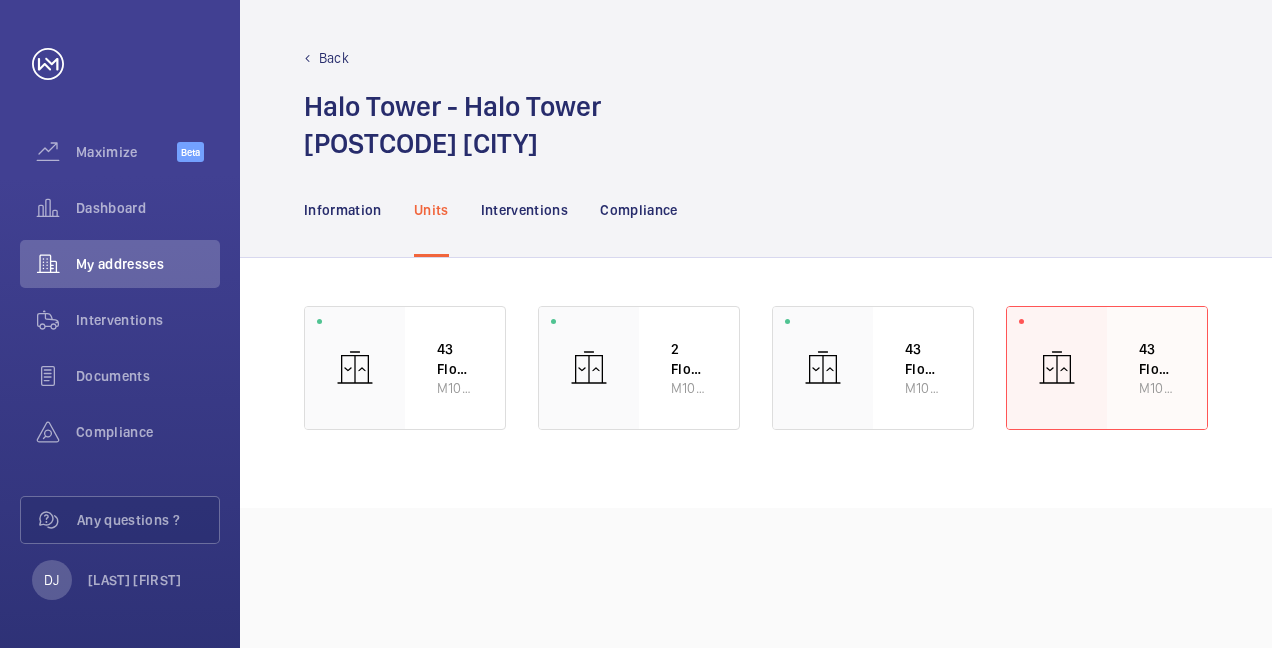 click 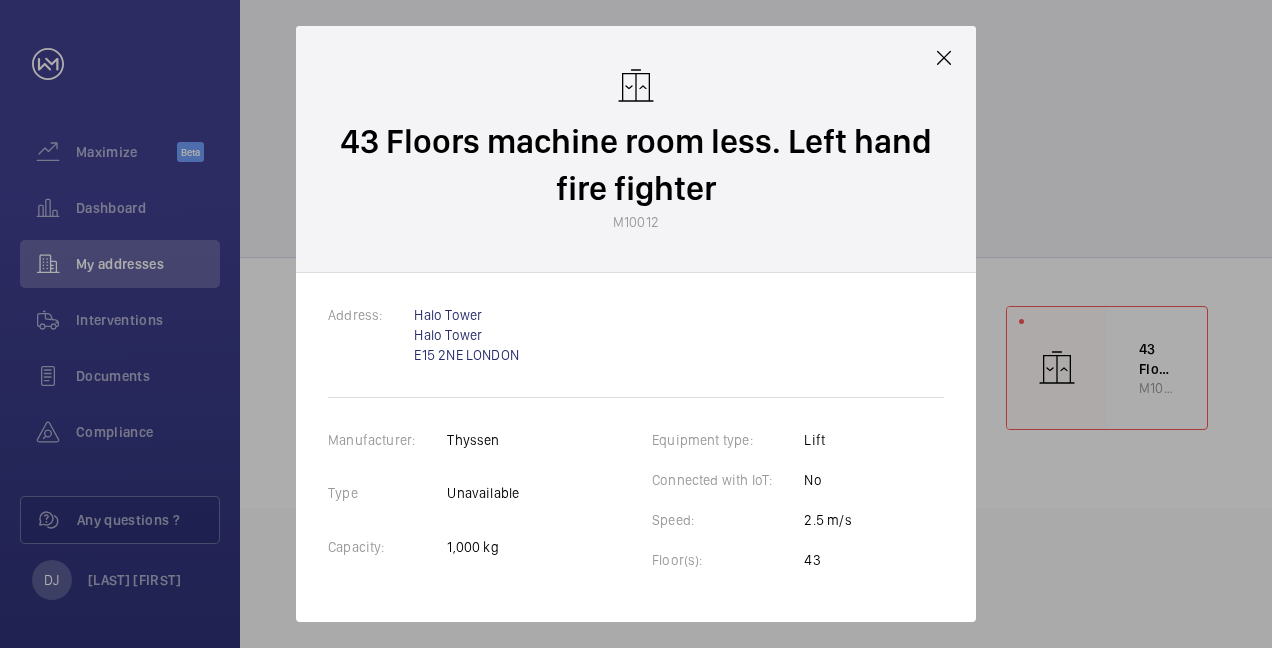 click 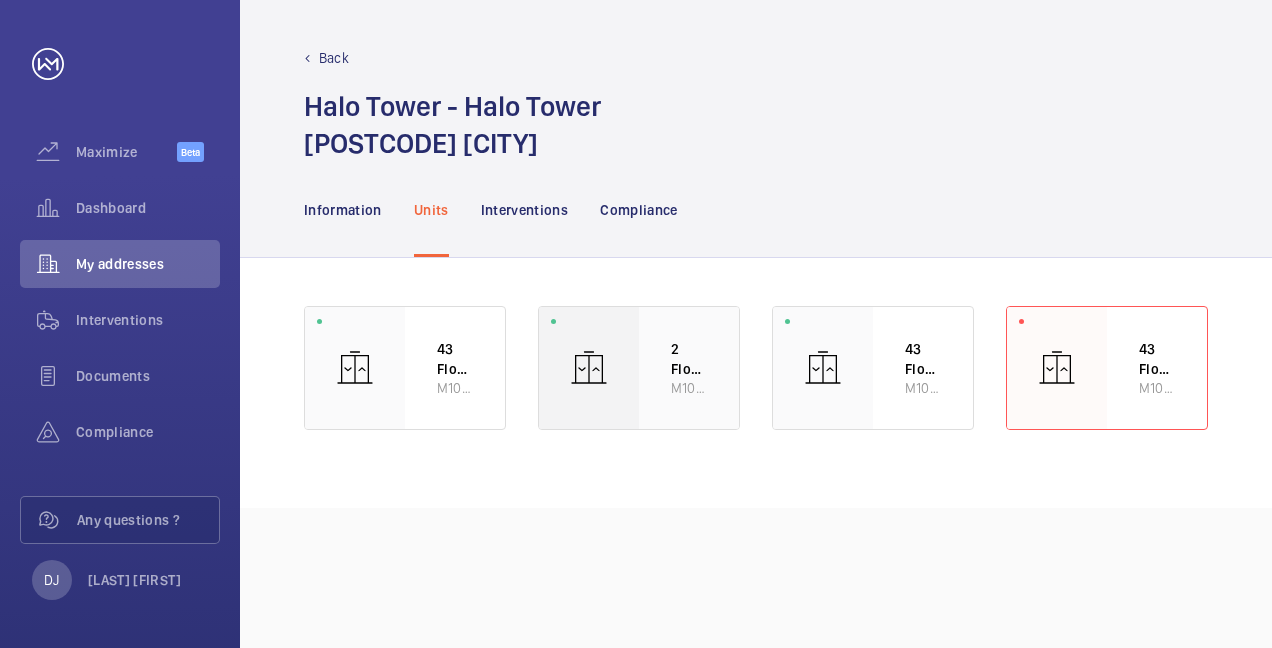 click on "2 Floors  Machine room less car park M10011" 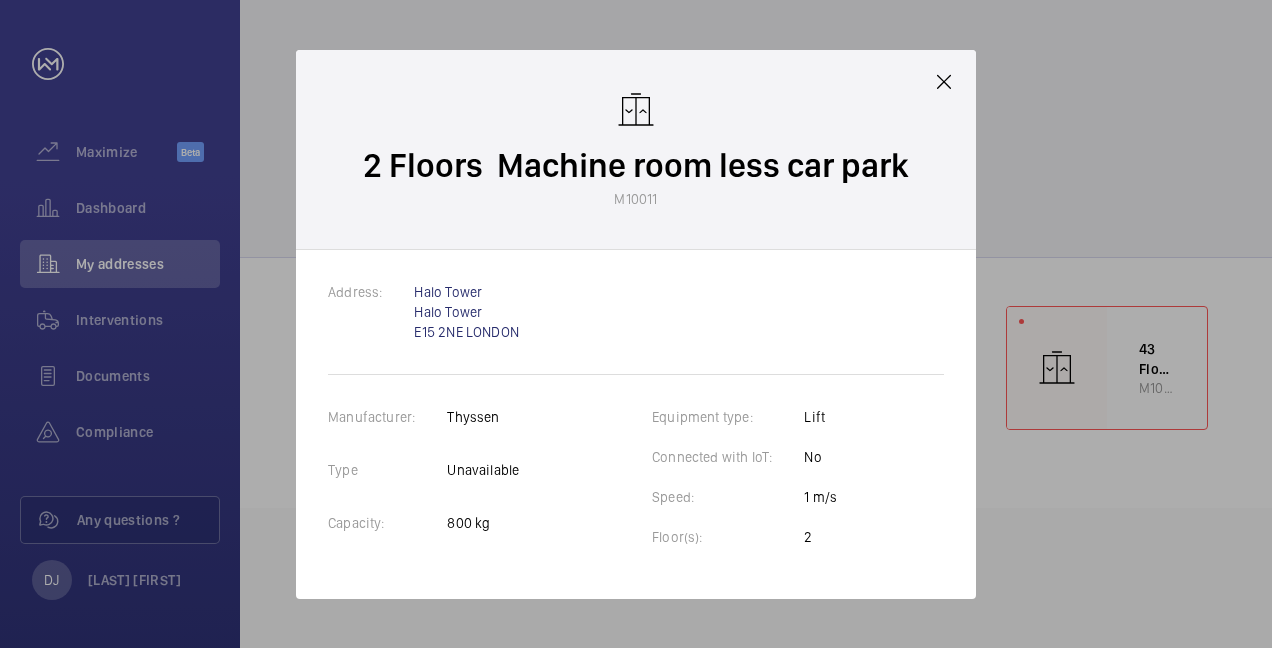 click 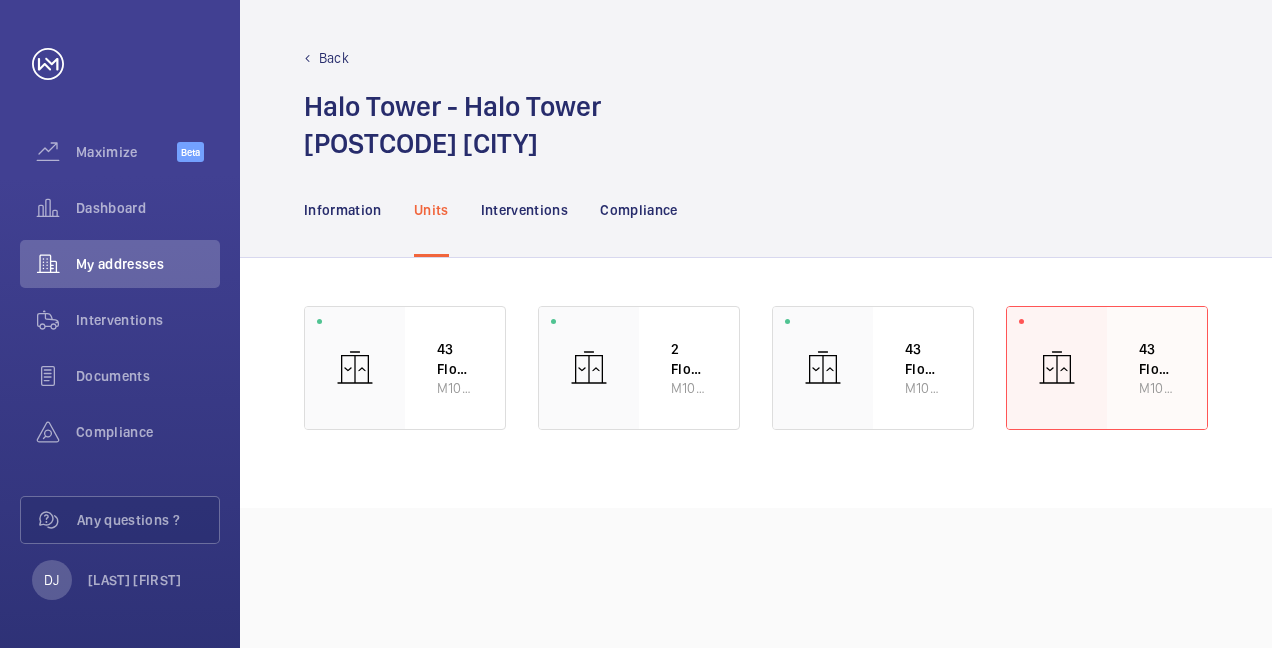 click 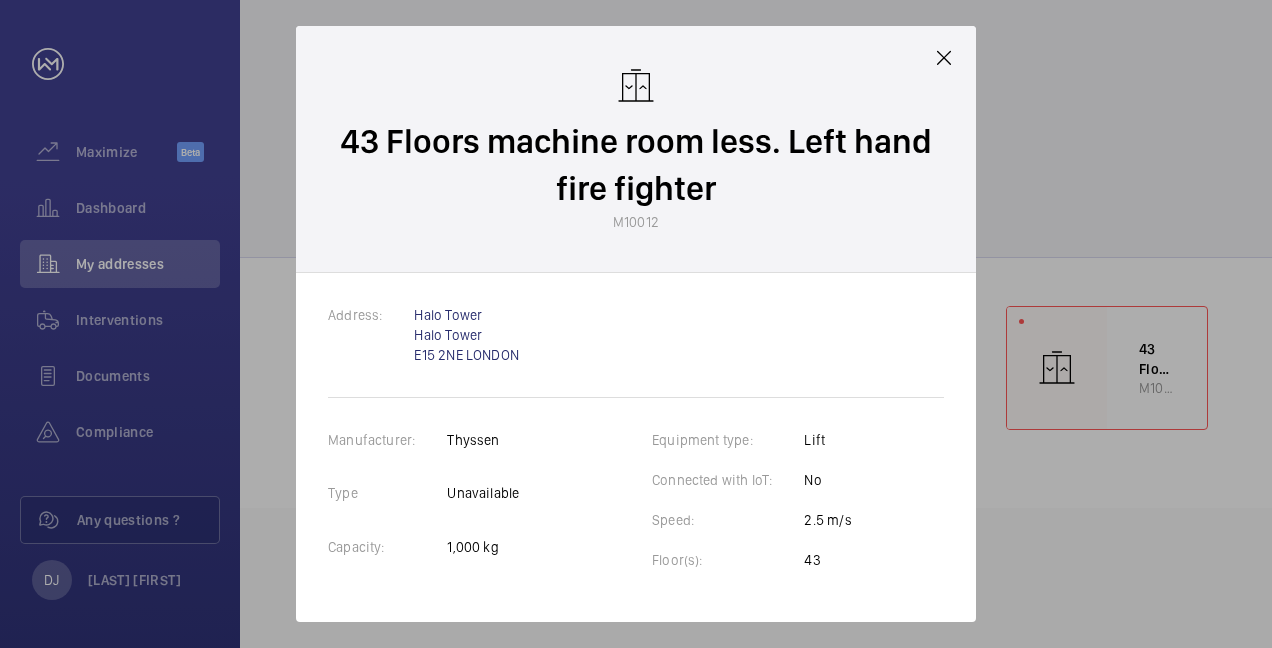 click 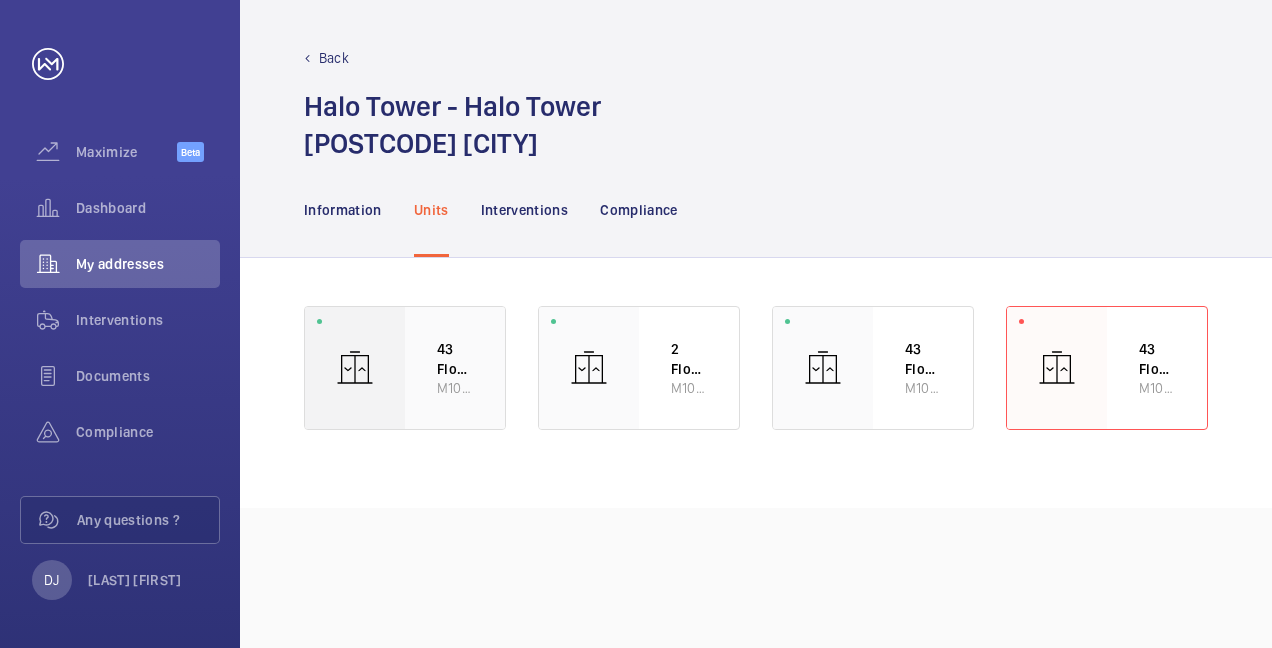 click on "43 Floors machine room less middle lift M10009" 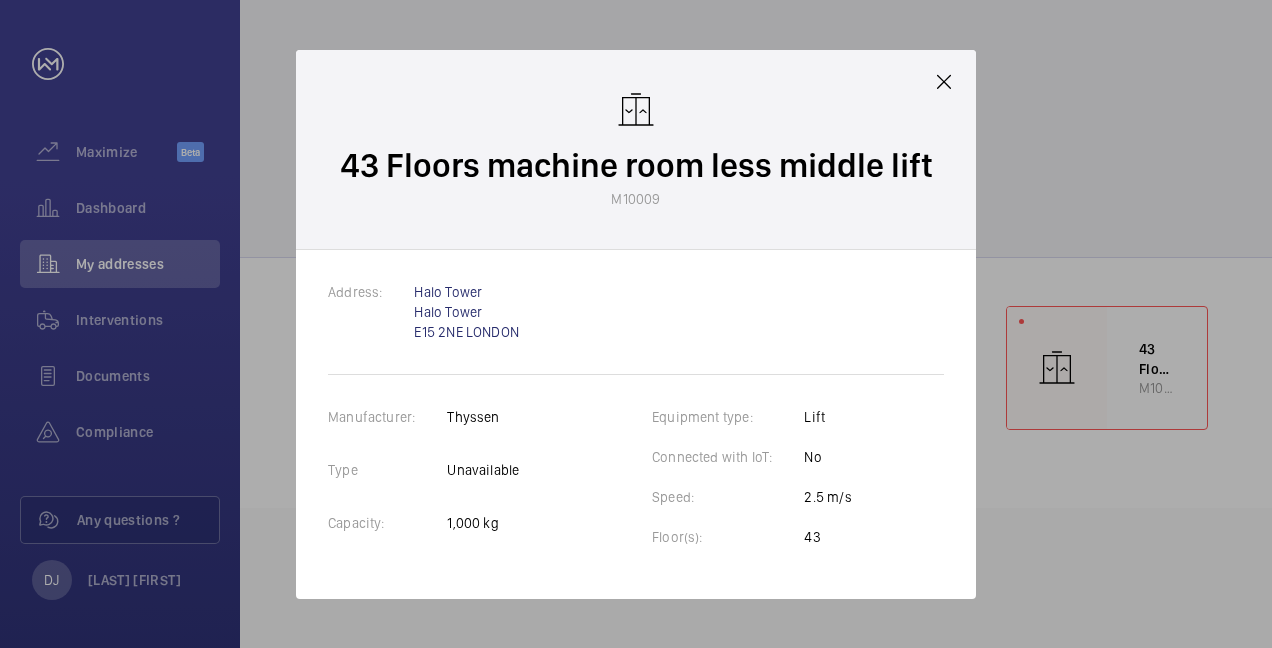 click 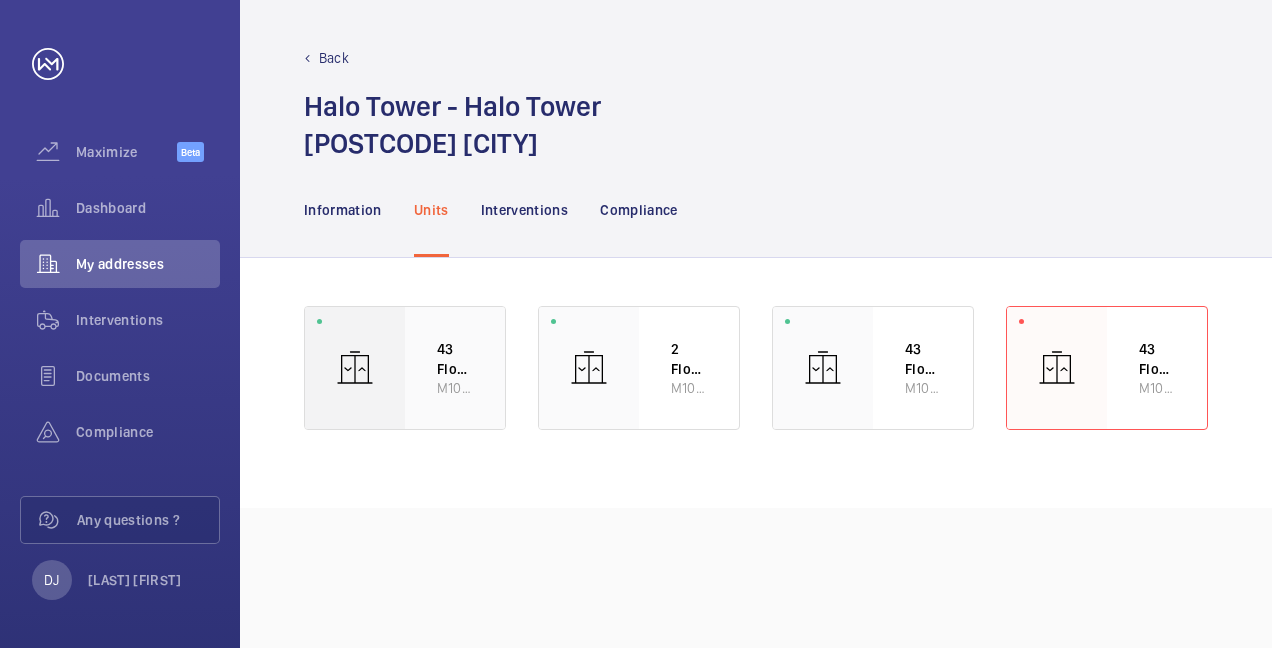 click 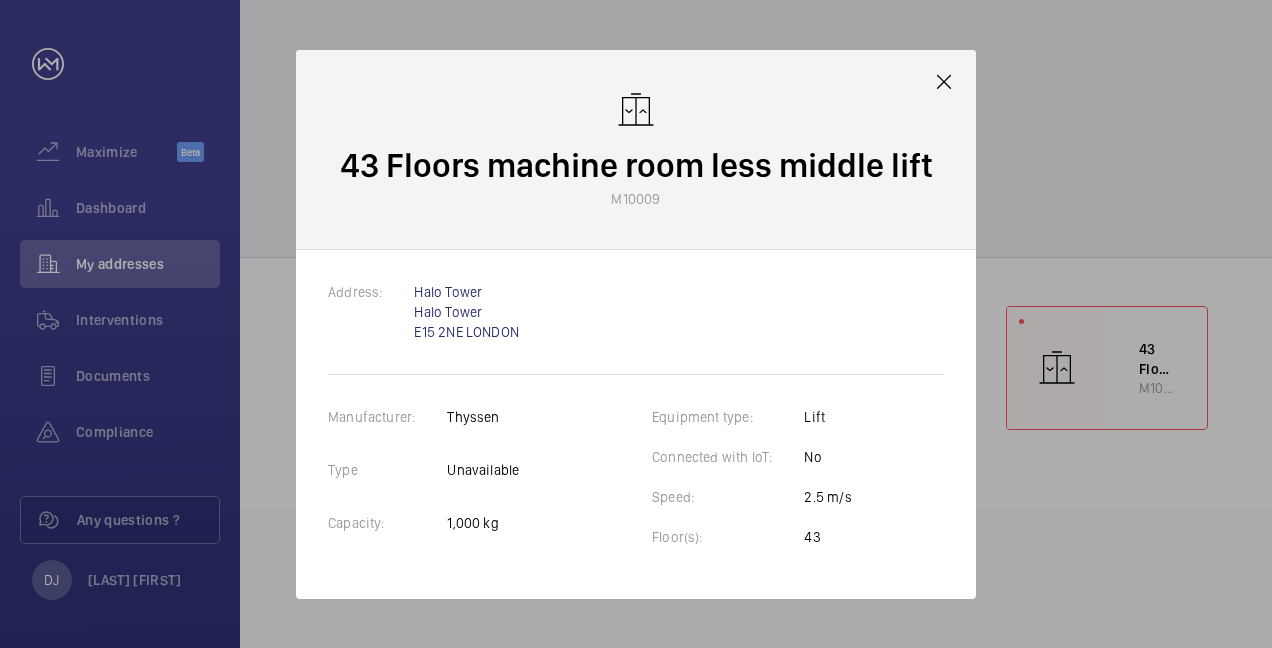 drag, startPoint x: 941, startPoint y: 71, endPoint x: 951, endPoint y: 80, distance: 13.453624 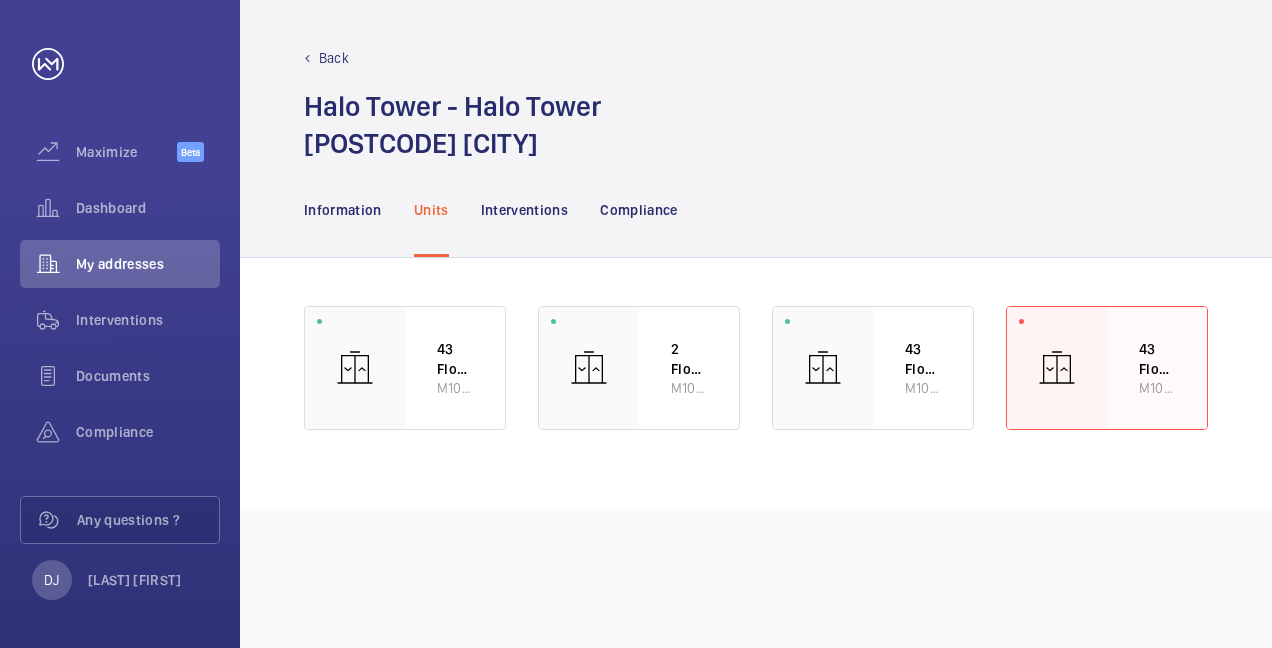 click 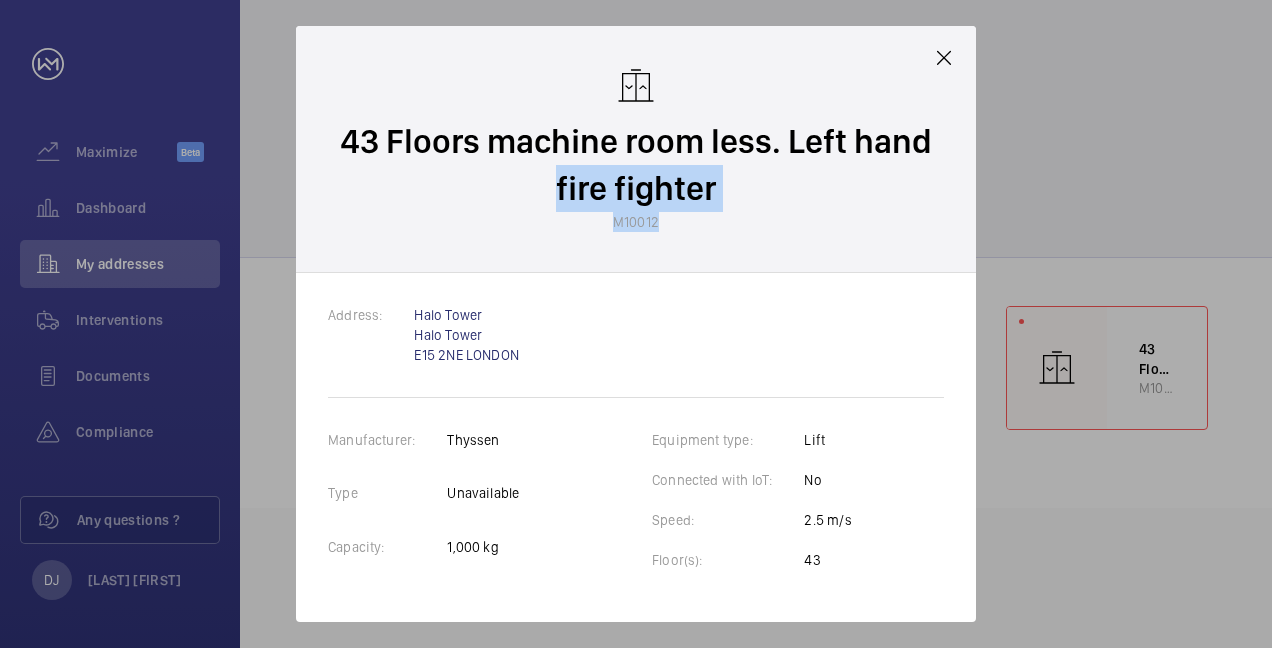 click on "43 Floors machine room less. Left hand fire fighter
M10012" at bounding box center (636, 149) 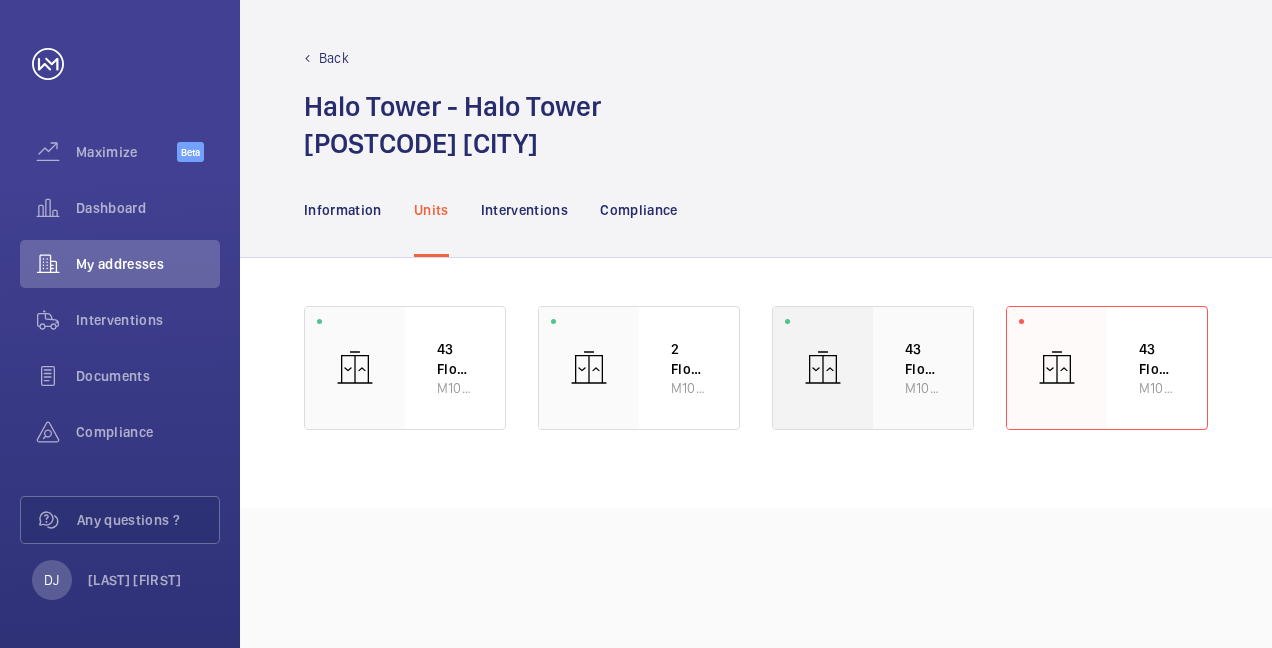 click 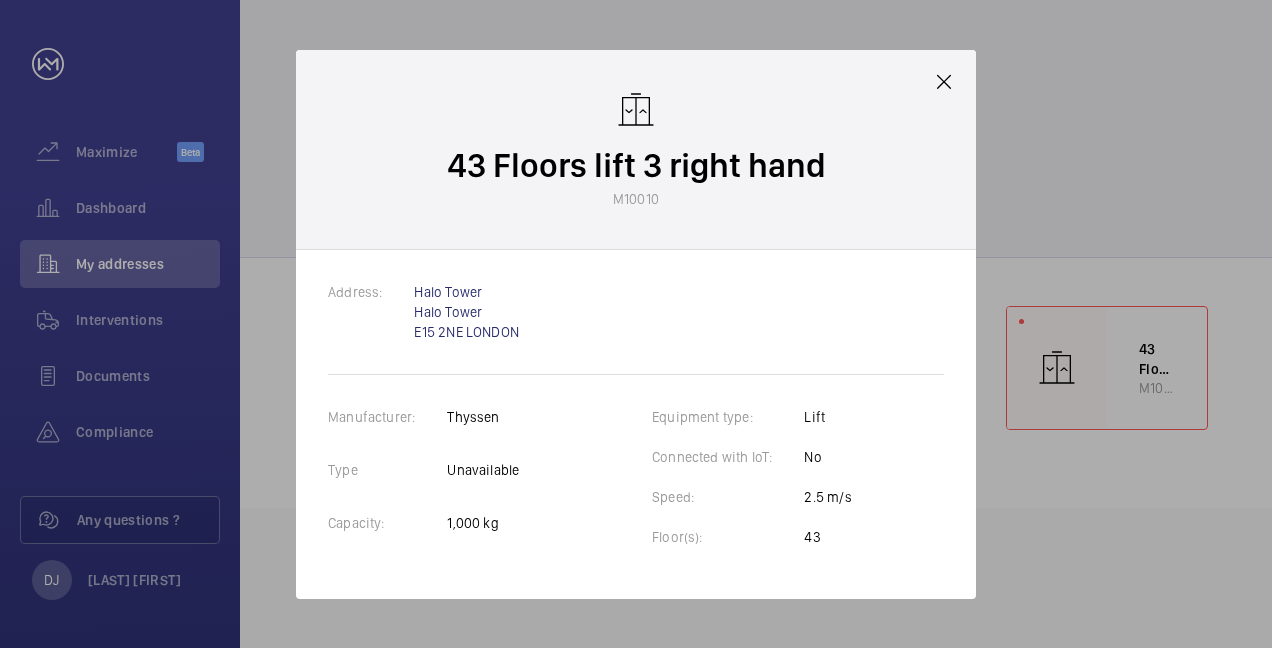 click on "43 Floors lift 3 right hand
M10010" at bounding box center [636, 150] 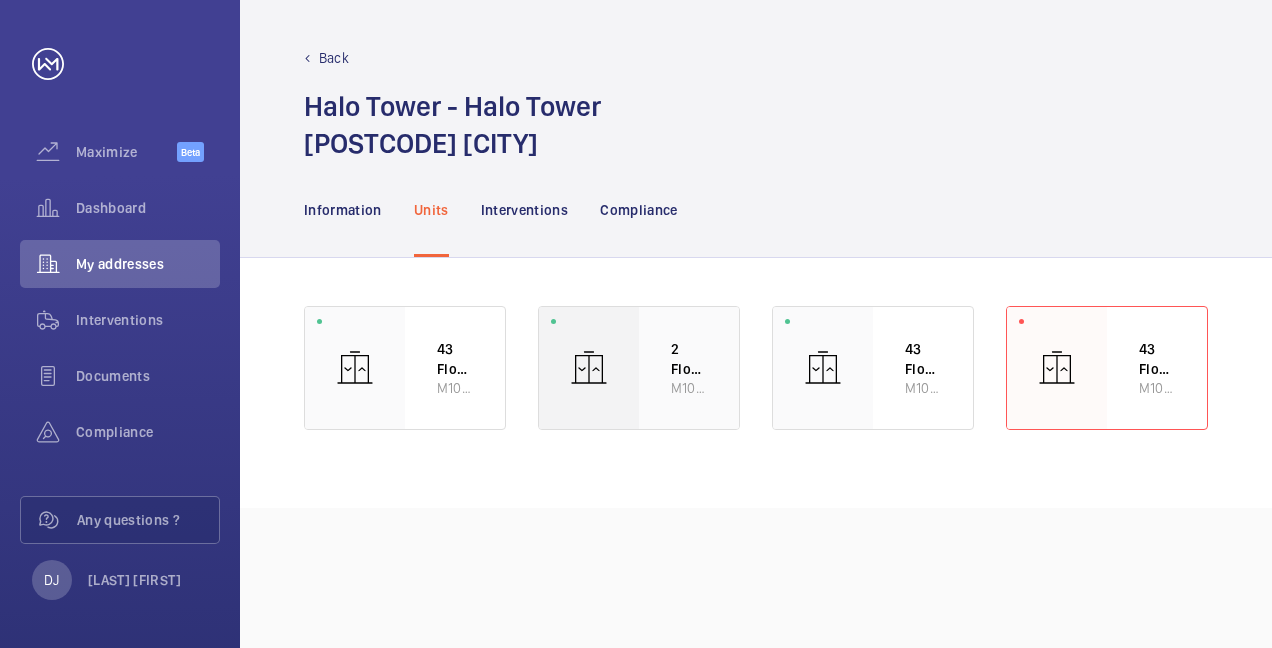 click on "2 Floors  Machine room less car park M10011" 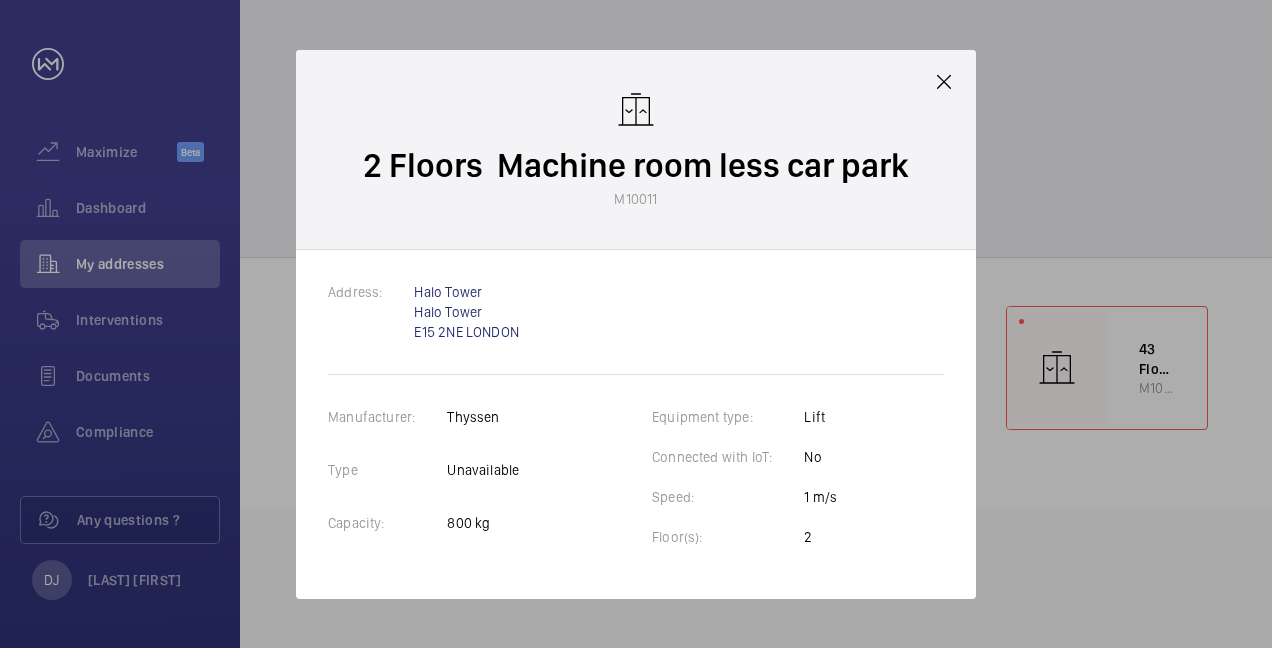 click on "2 Floors  Machine room less car park
M10011" at bounding box center (636, 150) 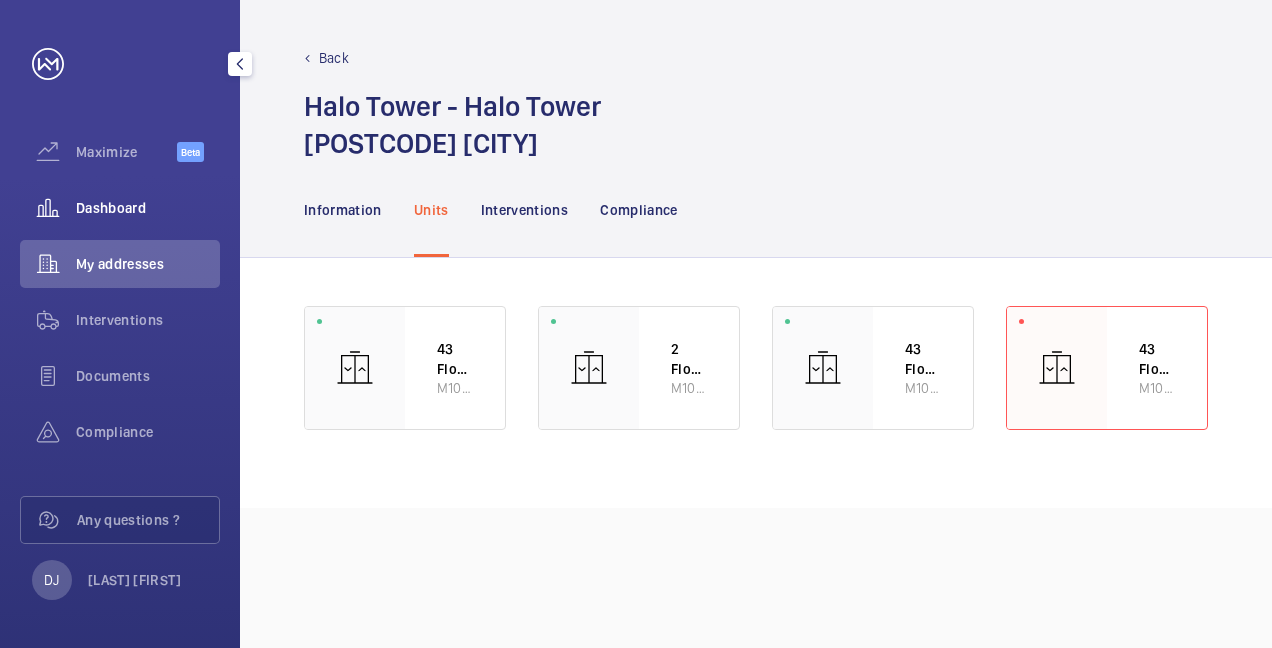 click on "Dashboard" 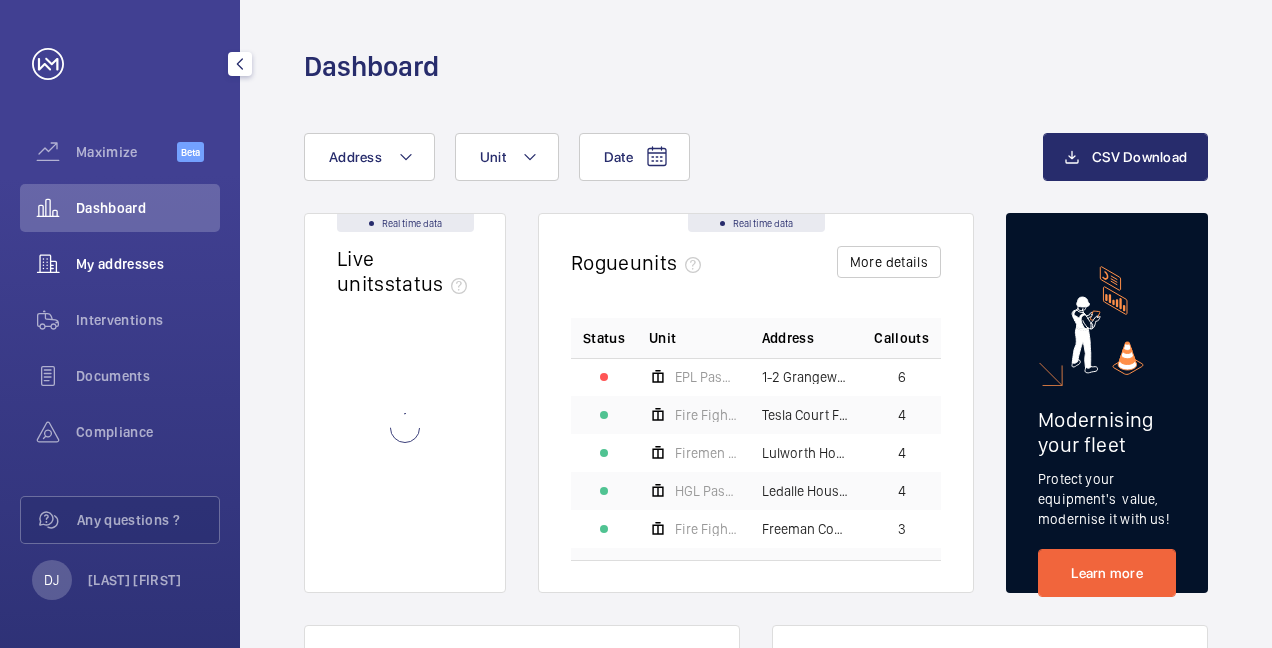 click on "My addresses" 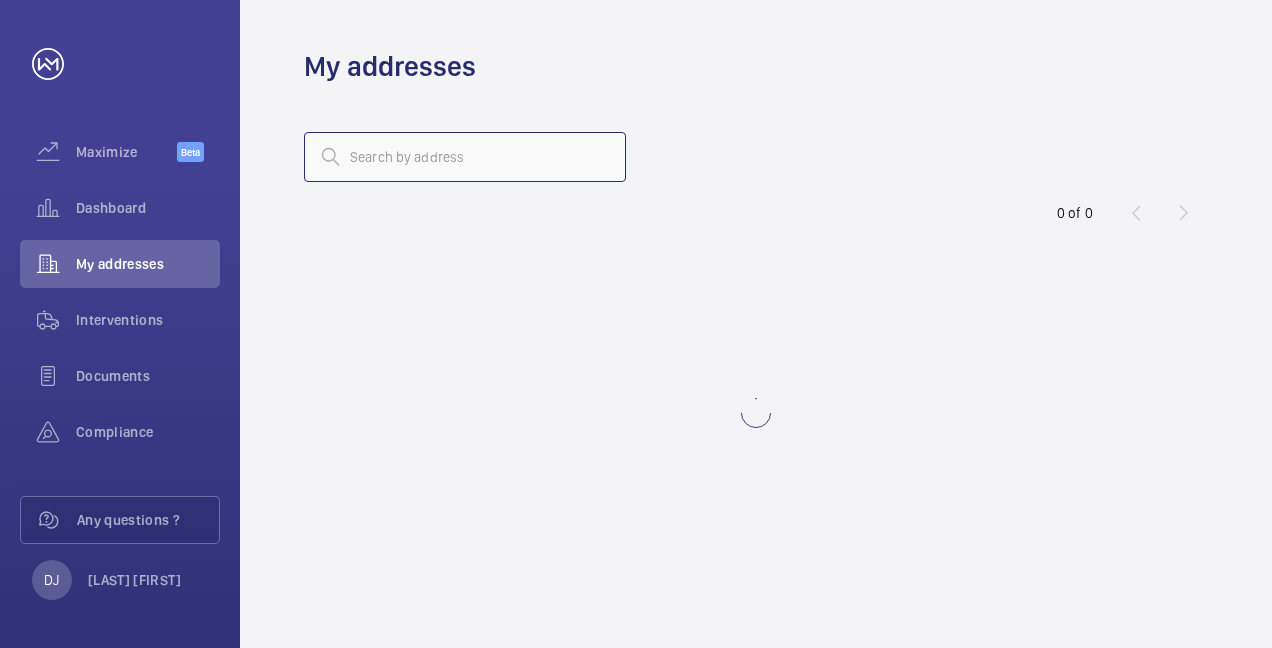 click 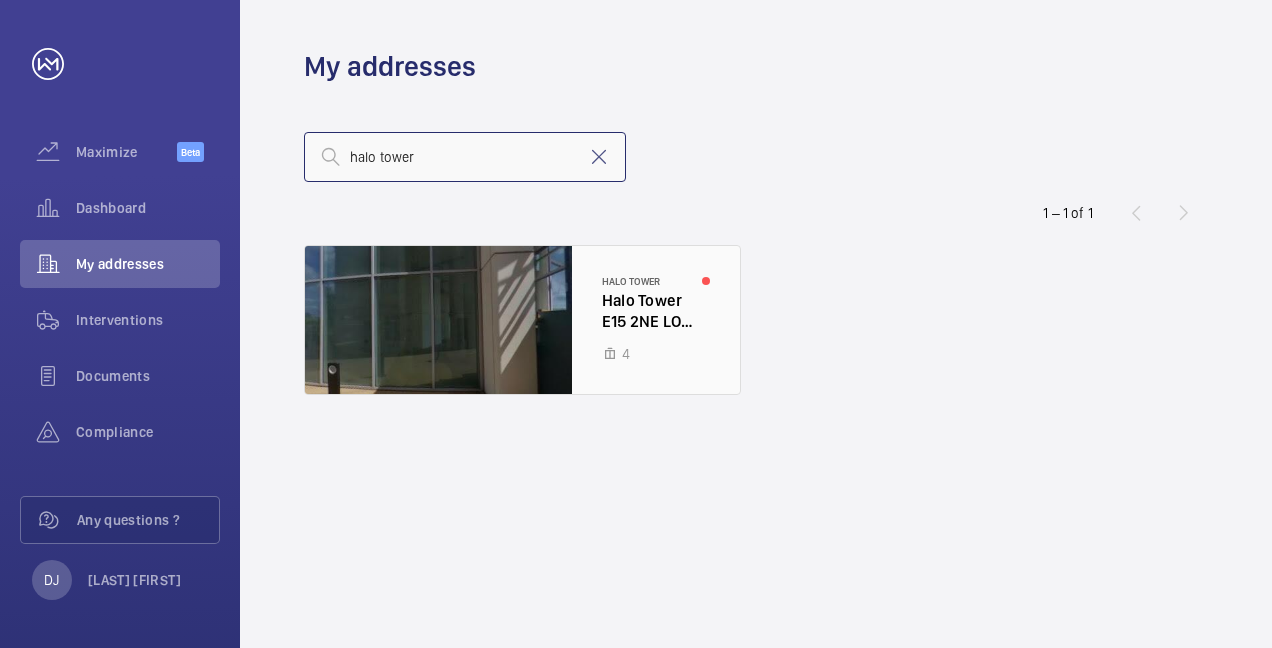 type on "halo tower" 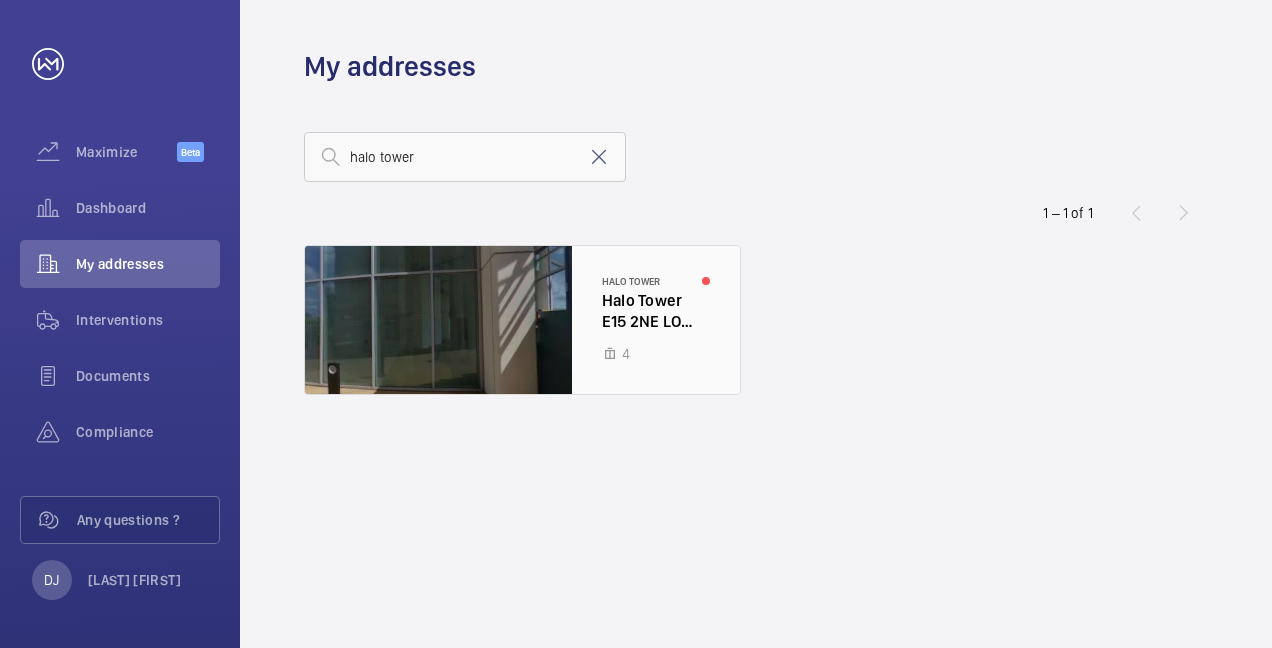 click 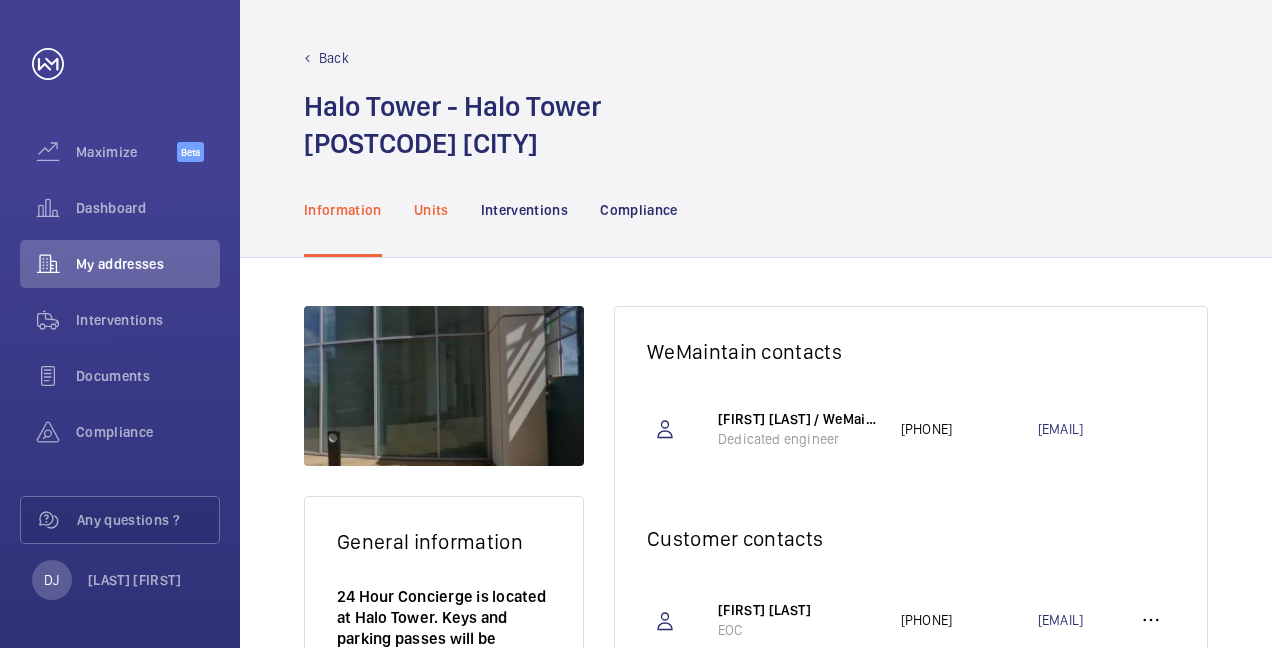 click on "Units" 